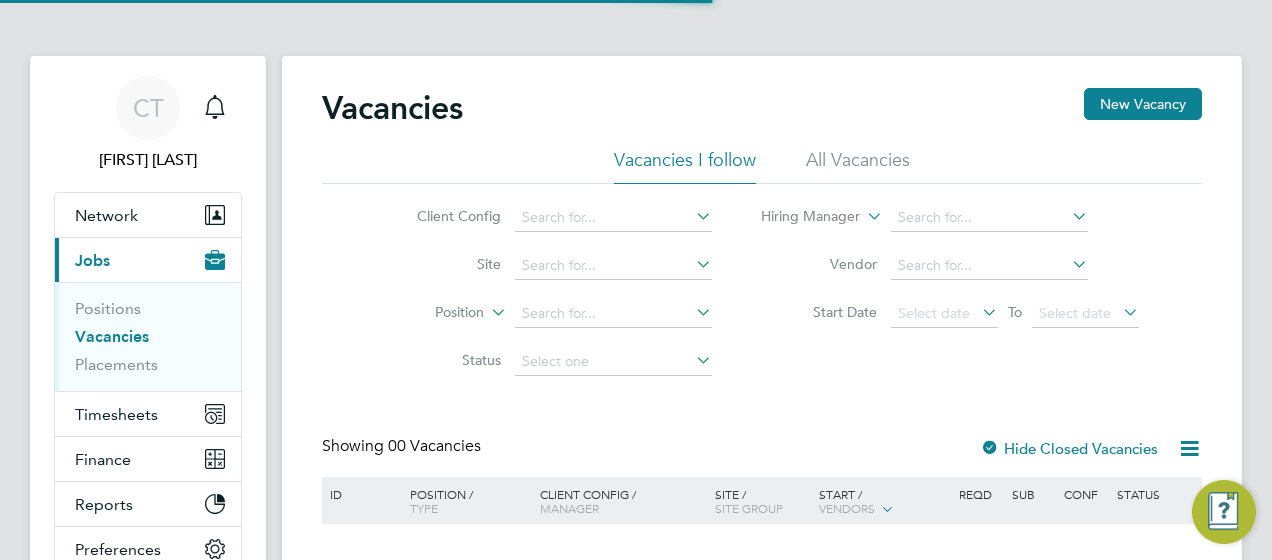 scroll, scrollTop: 0, scrollLeft: 0, axis: both 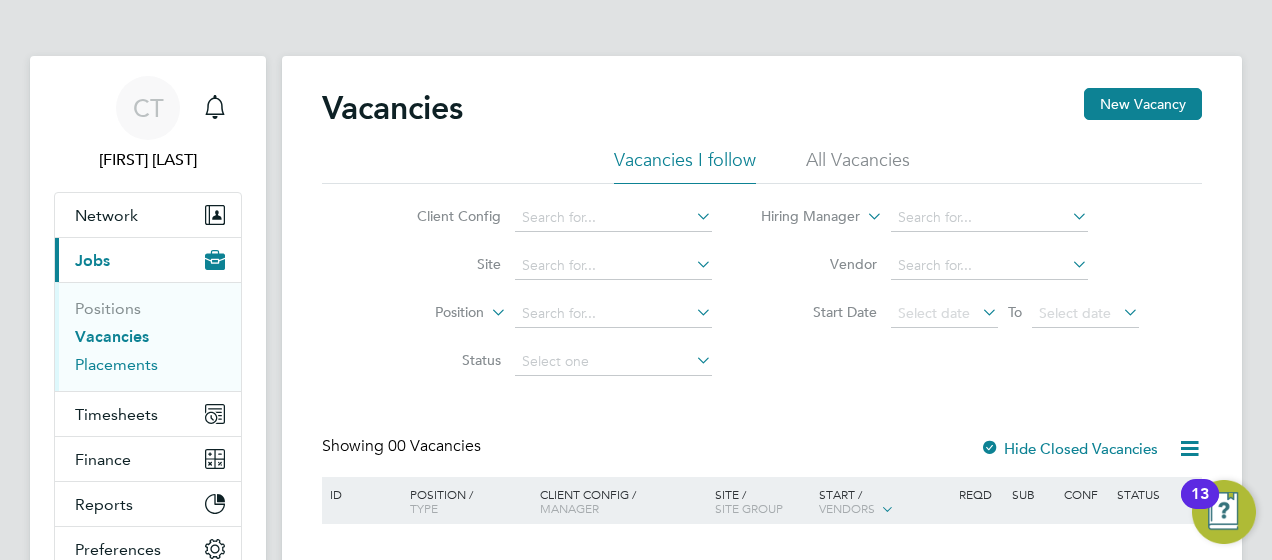 click on "Placements" at bounding box center (116, 364) 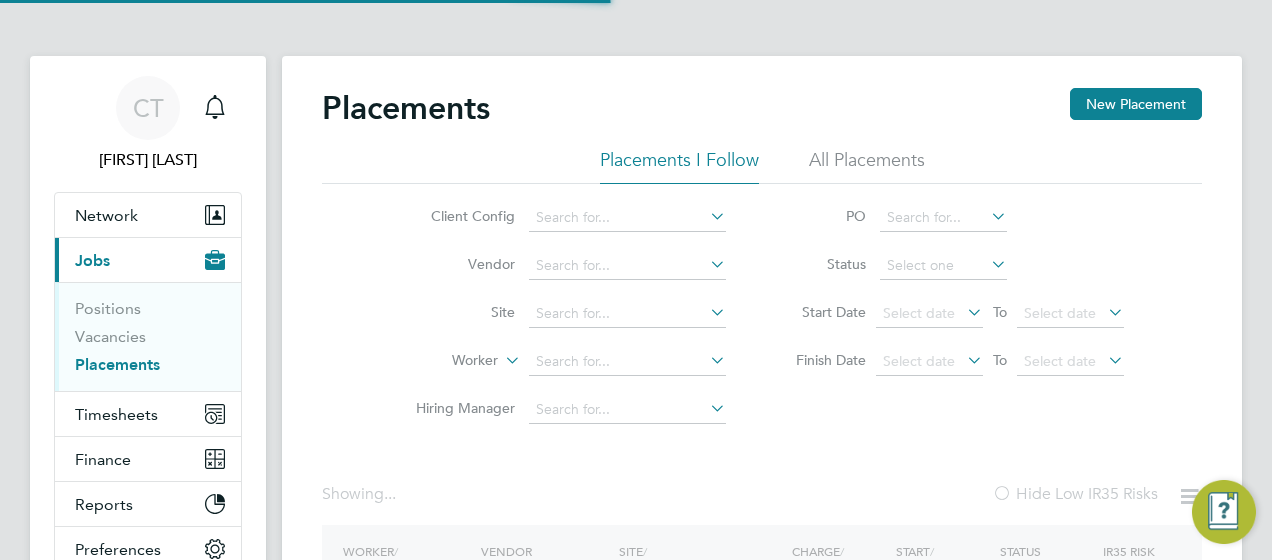 click on "Placements" at bounding box center (117, 364) 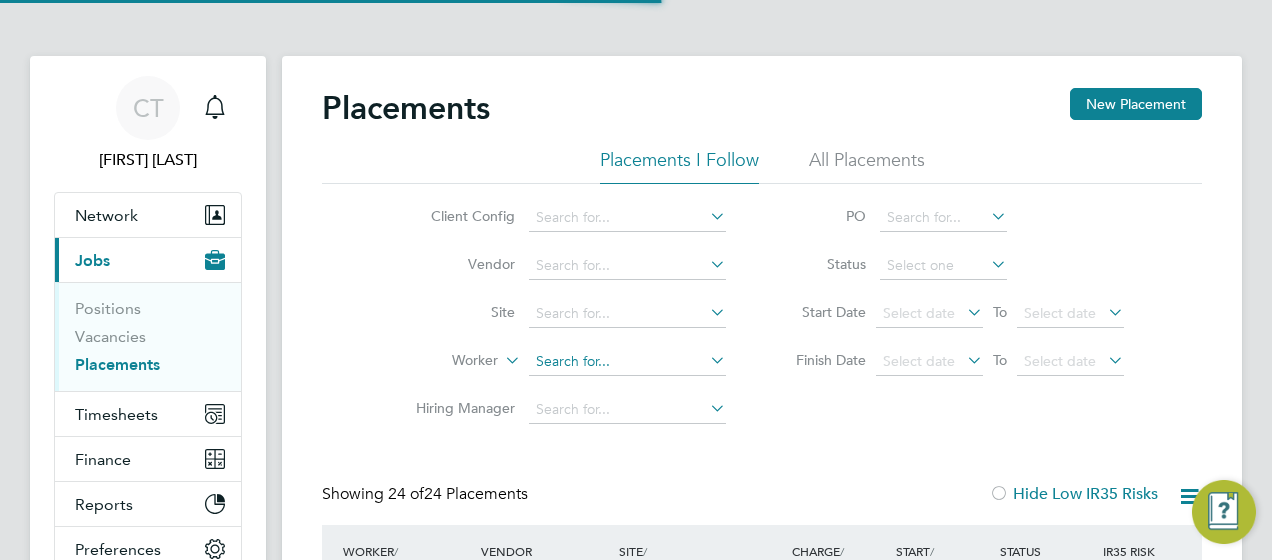 scroll, scrollTop: 264, scrollLeft: 0, axis: vertical 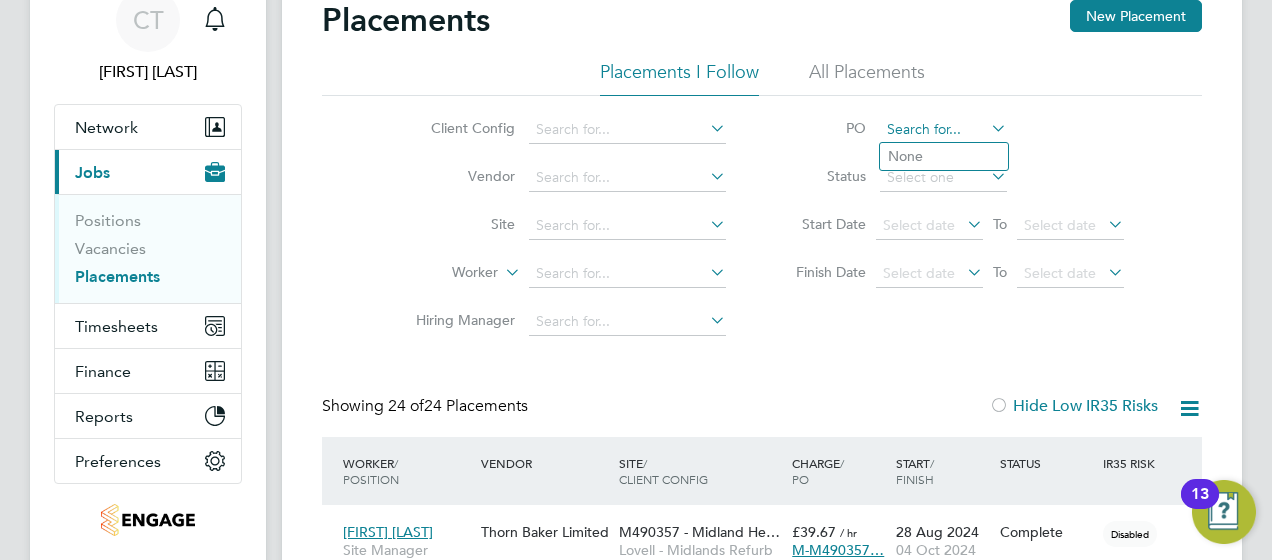 click 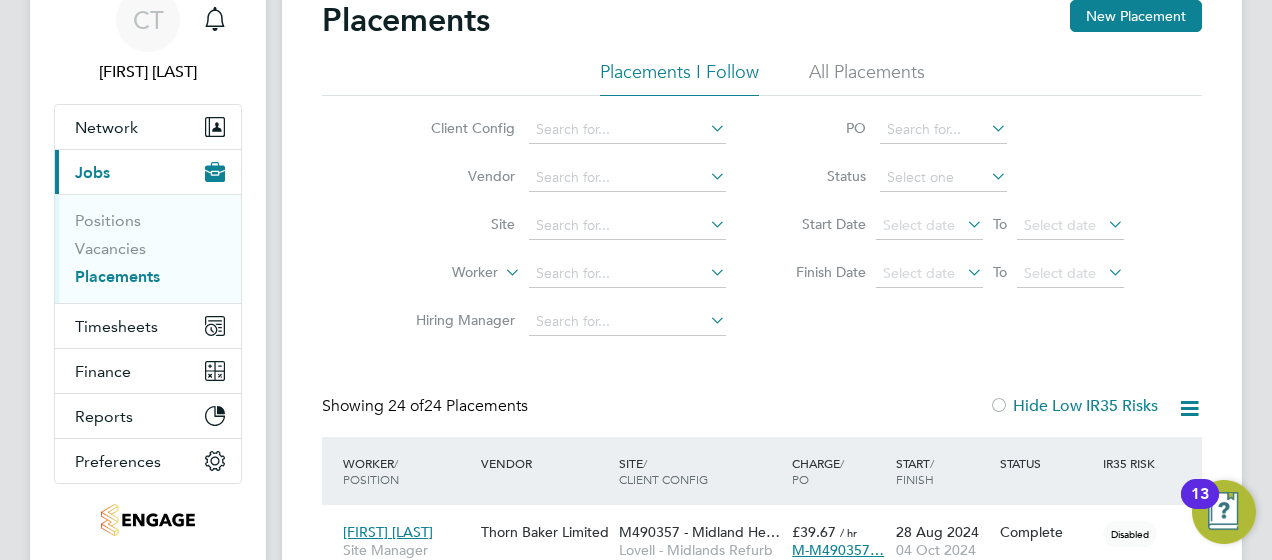 click on "Status" 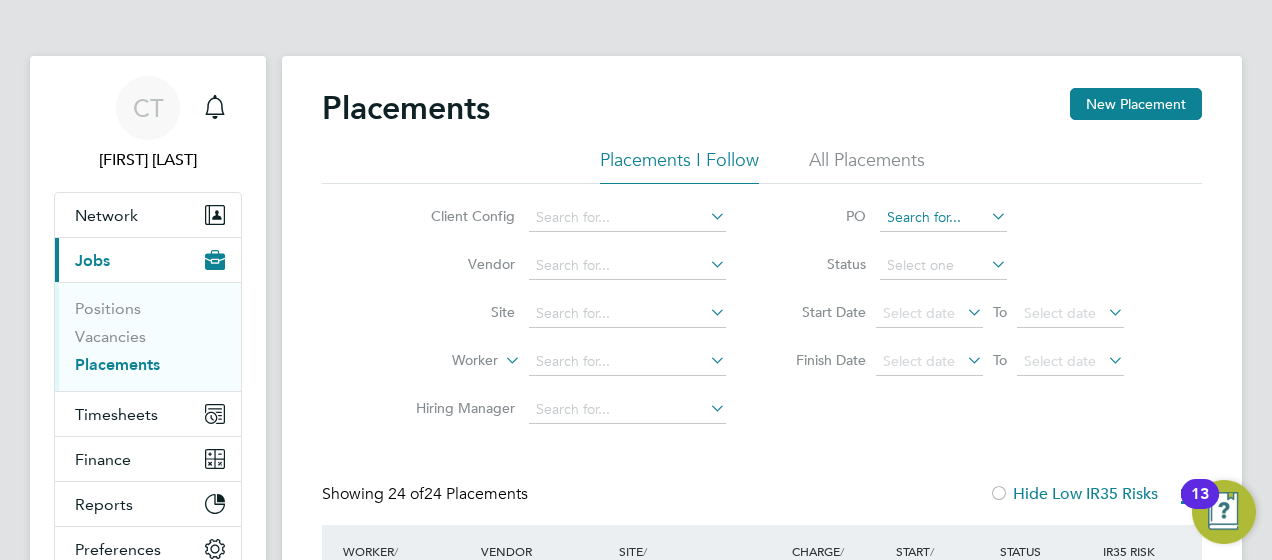 click 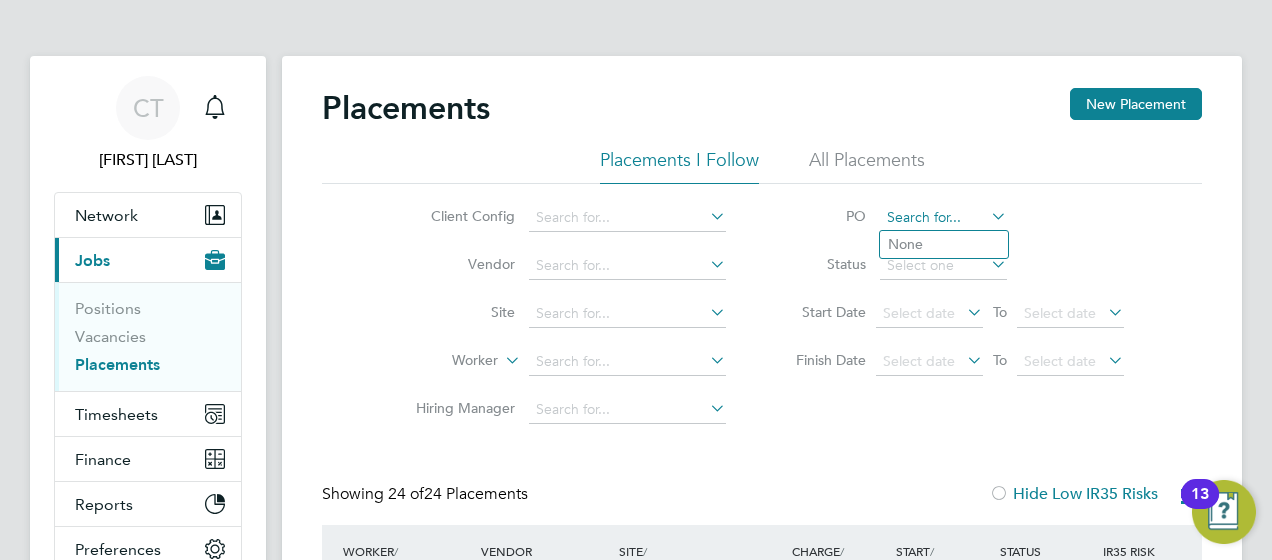 click 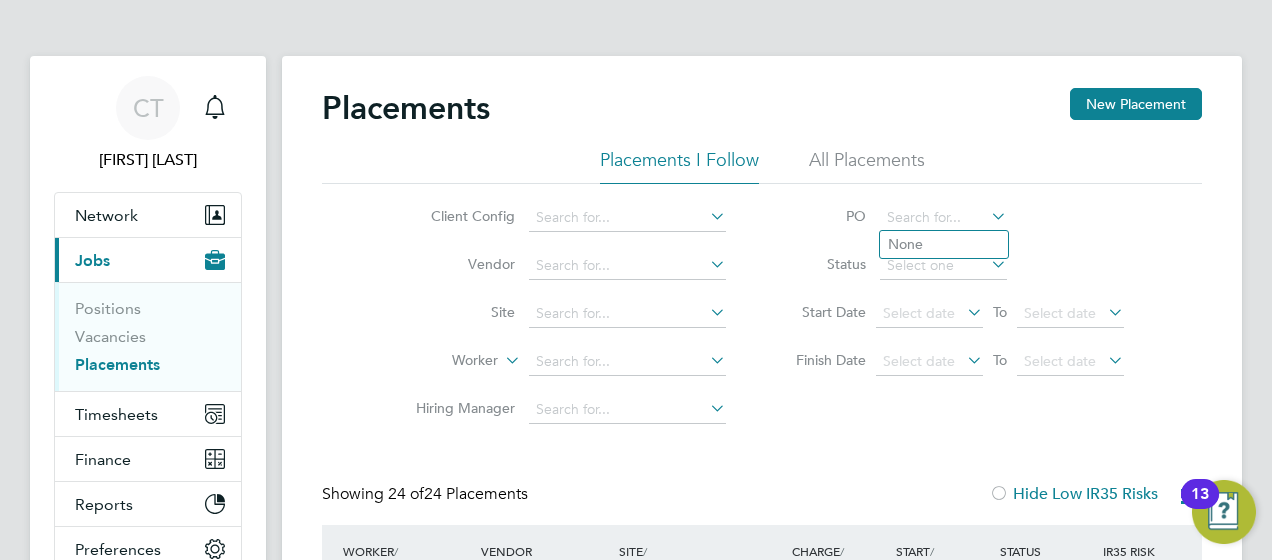 click on "Status" 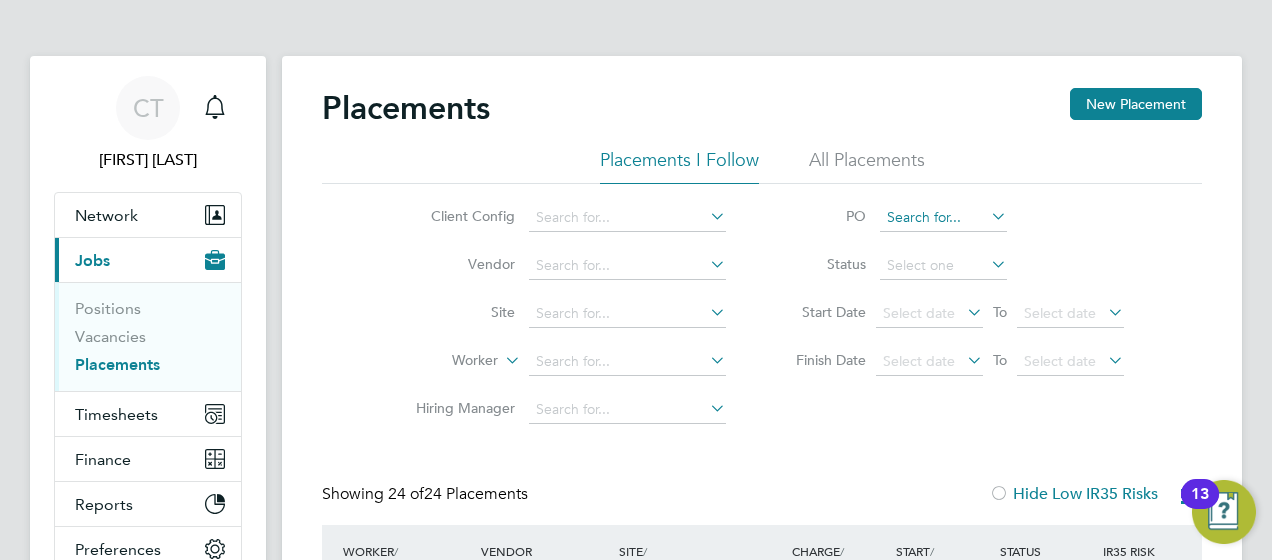 click 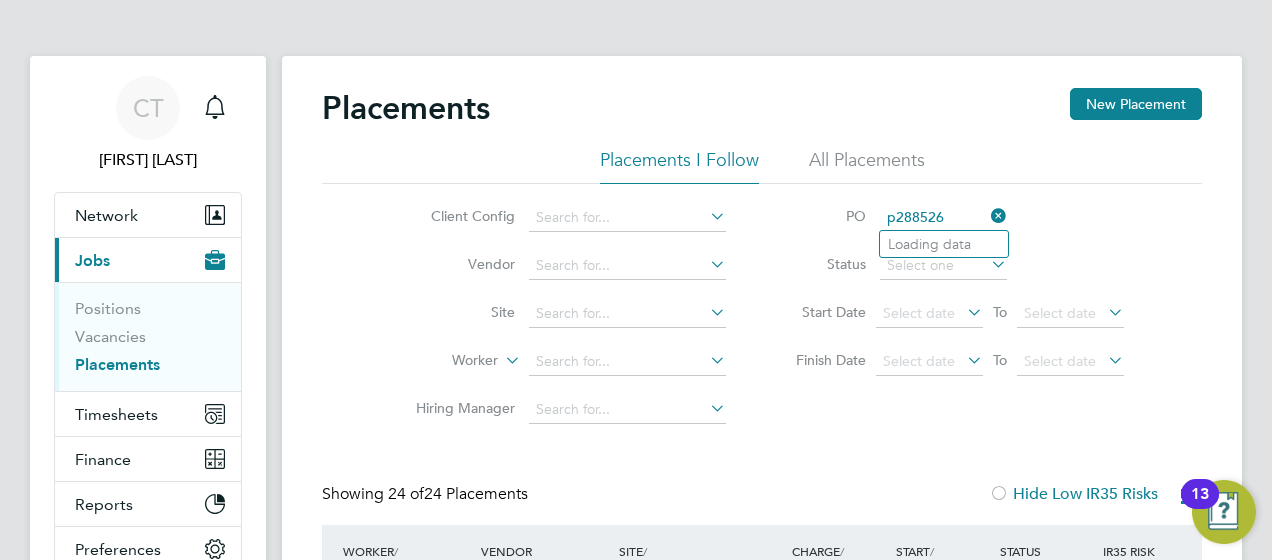 type on "p288526" 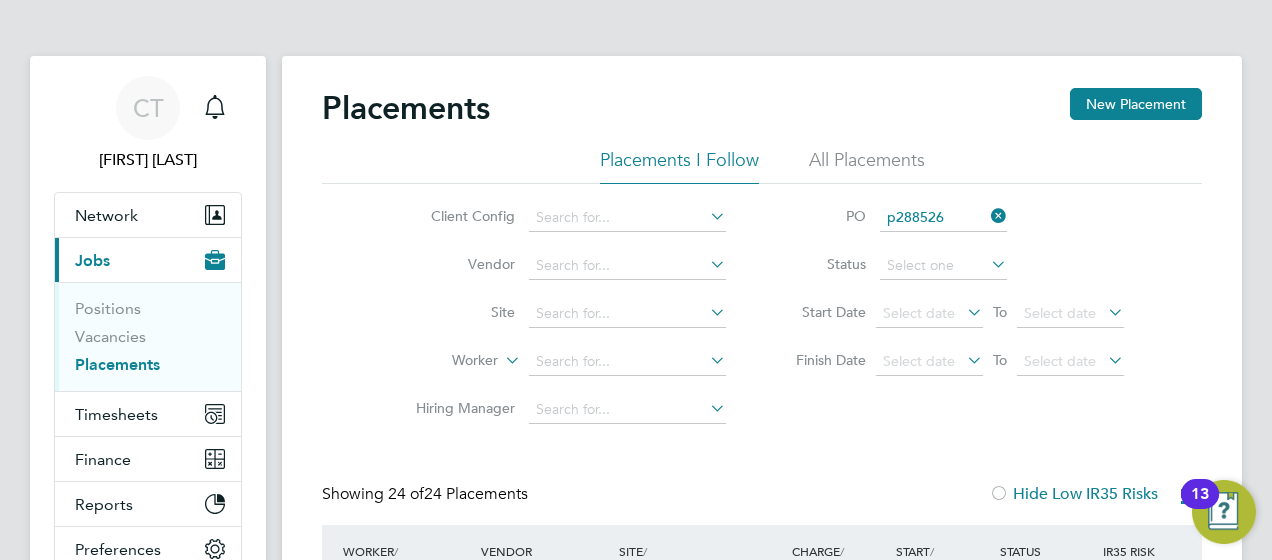 type 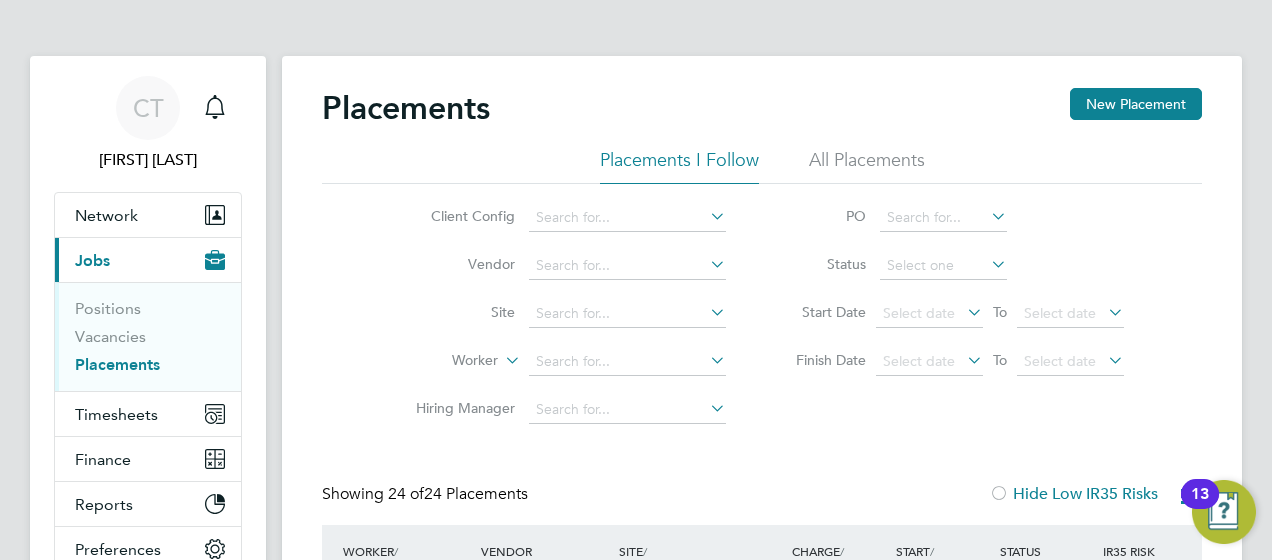 click on "Client Config   Vendor     Site     Worker     Hiring Manager   PO   Status   Start Date
Select date
To
Select date
Finish Date
Select date
To
Select date" 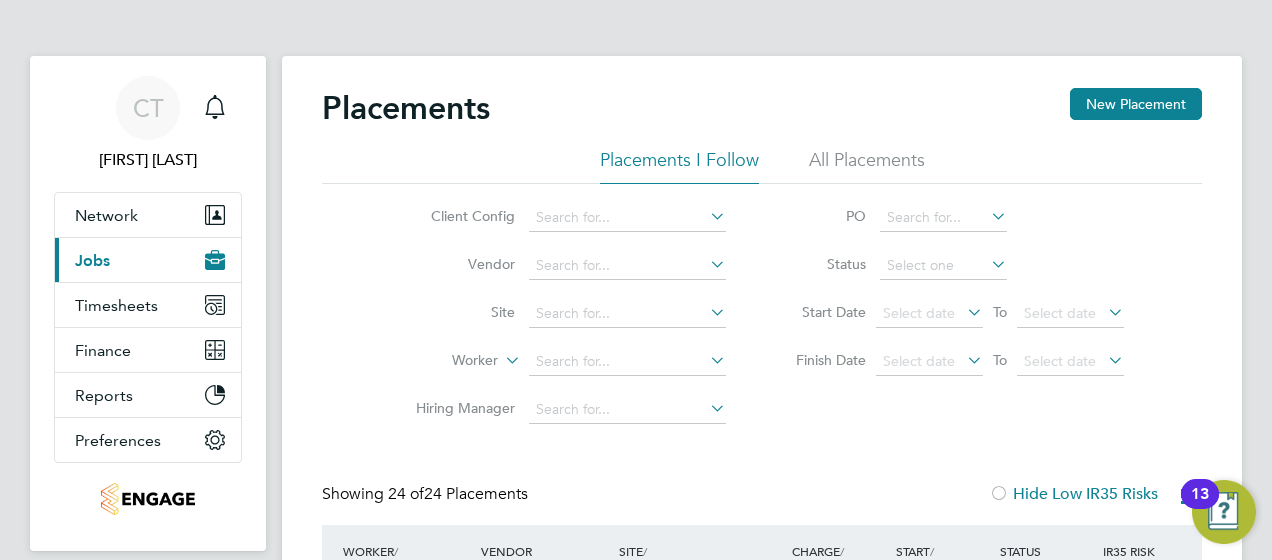 click on "Current page:   Jobs" at bounding box center (148, 260) 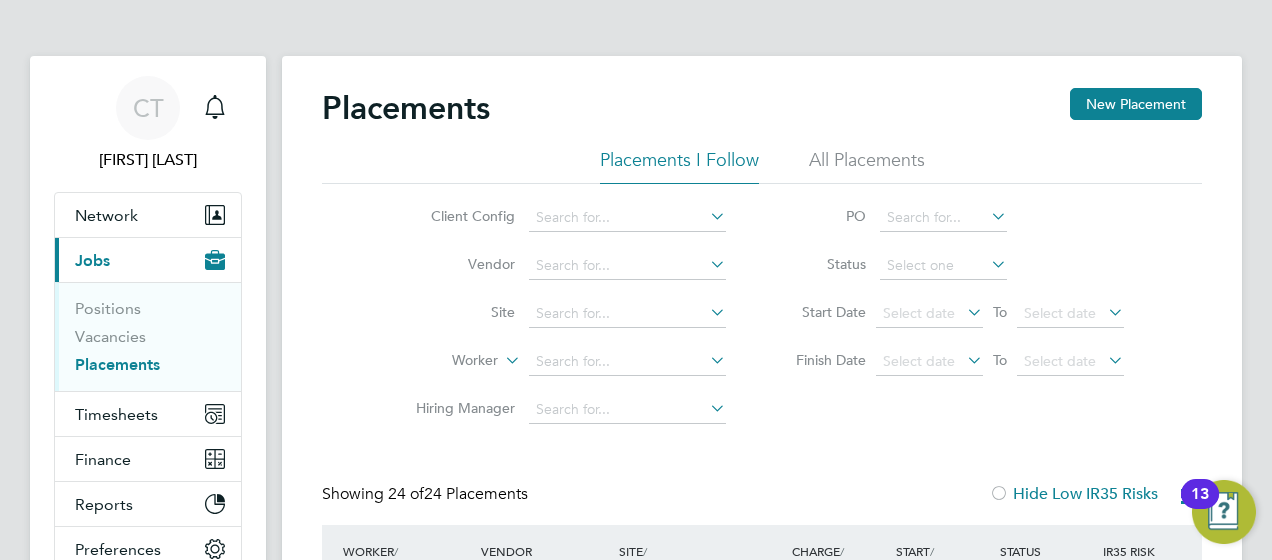 click on "Placements" at bounding box center [117, 364] 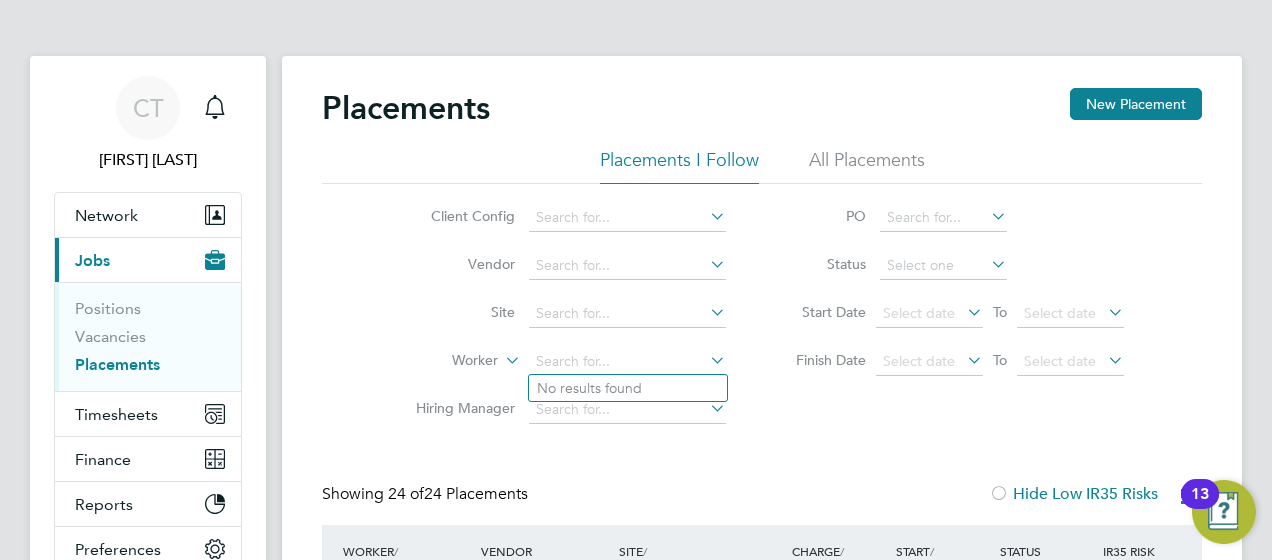 click 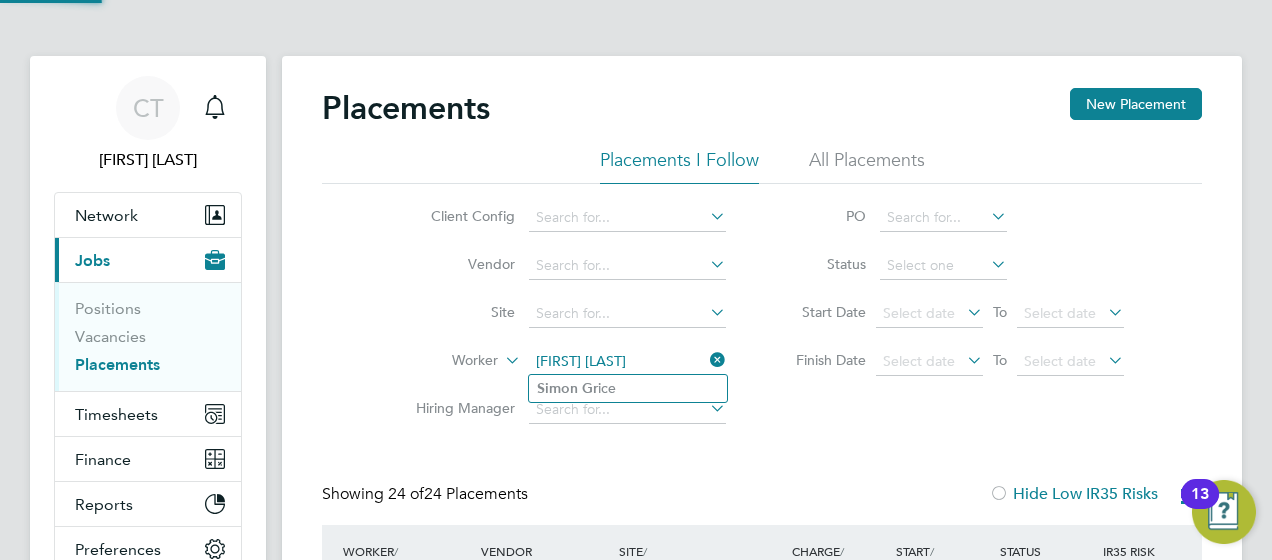 type on "[FIRST] [LAST]" 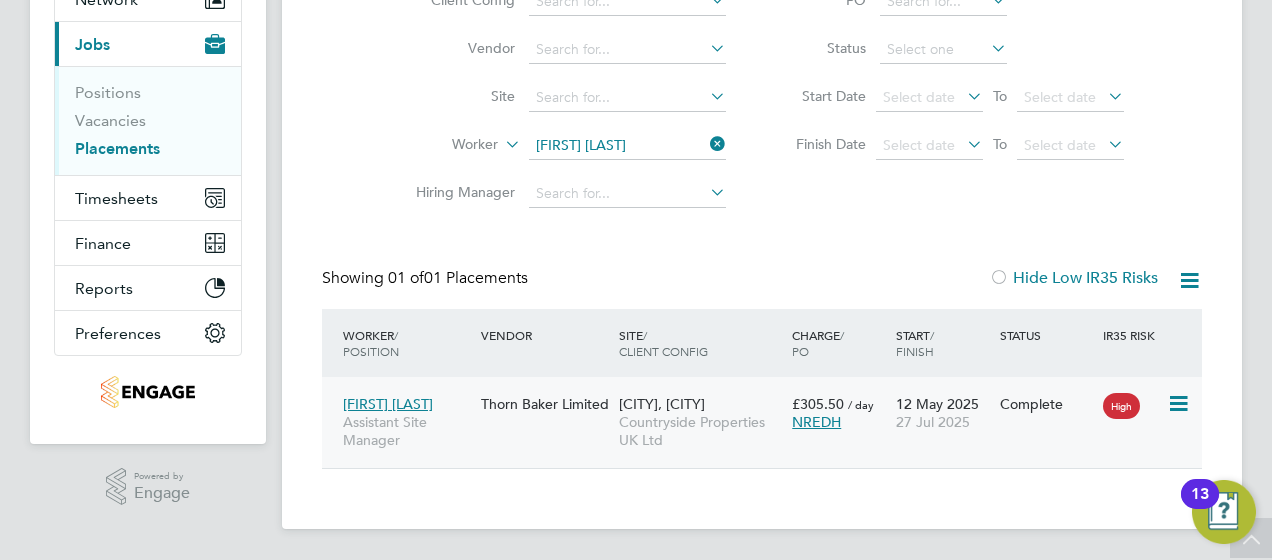 click 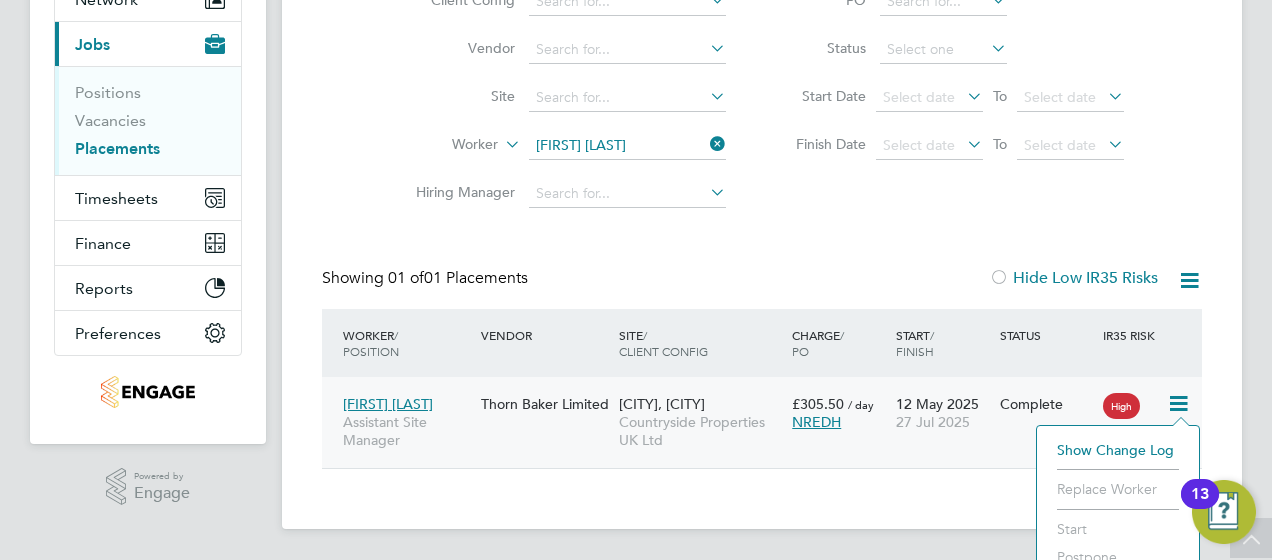 scroll, scrollTop: 293, scrollLeft: 0, axis: vertical 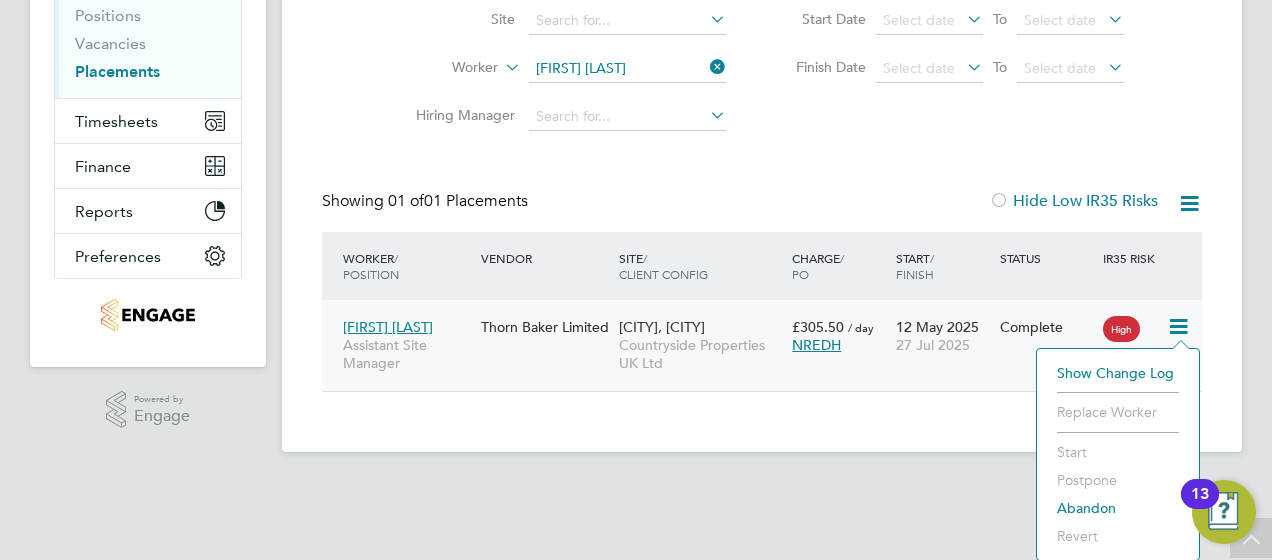 click on "[FIRST] [LAST]" 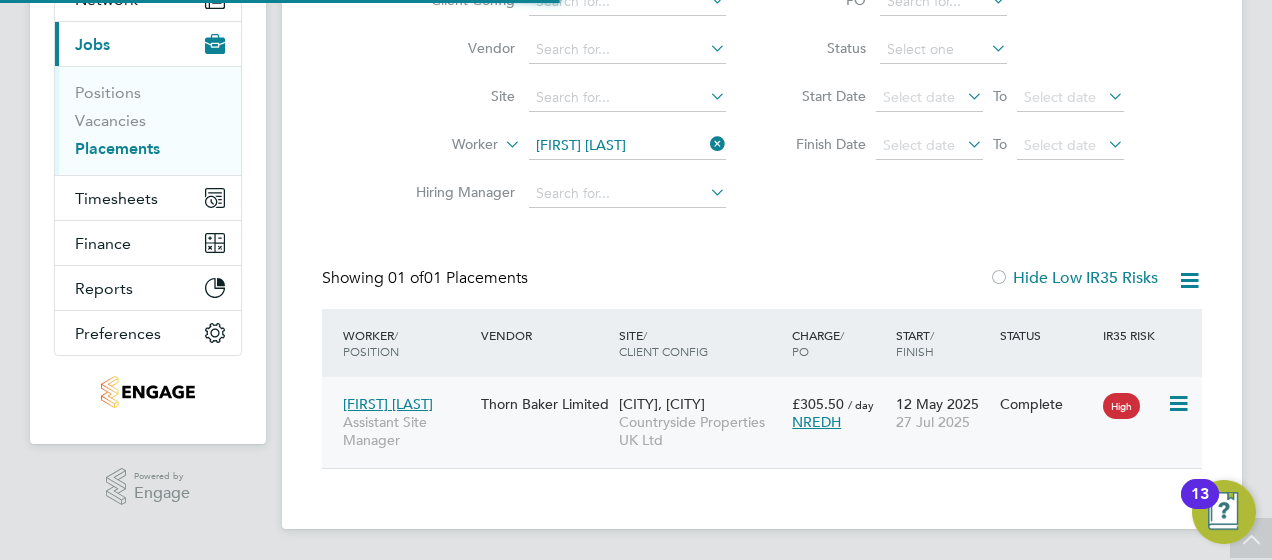 scroll, scrollTop: 10, scrollLeft: 10, axis: both 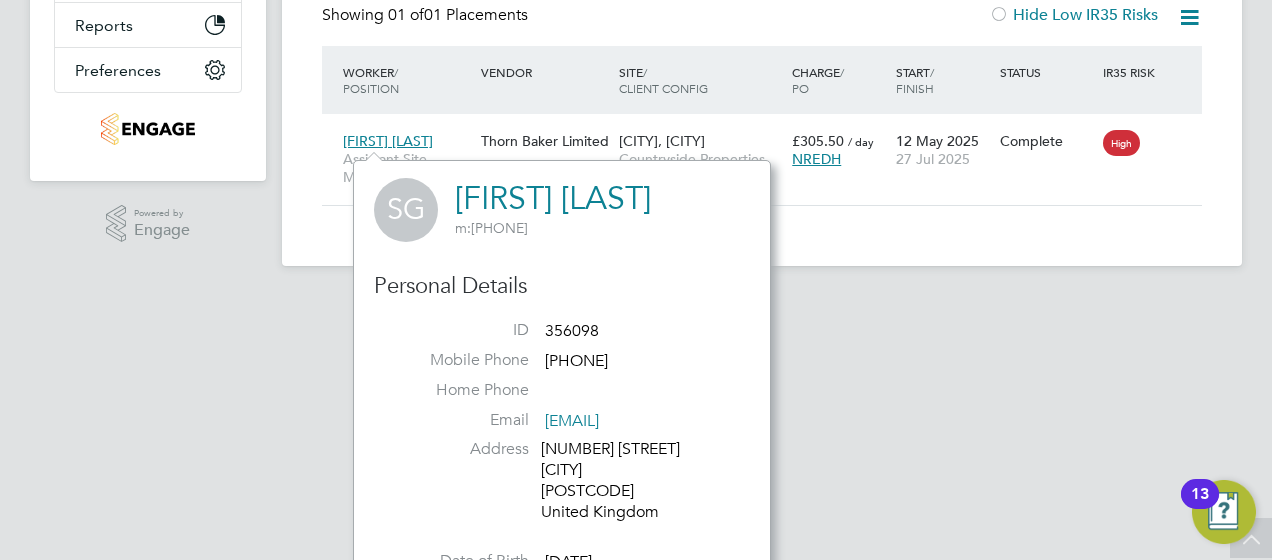 click on "[FIRST] [LAST]" 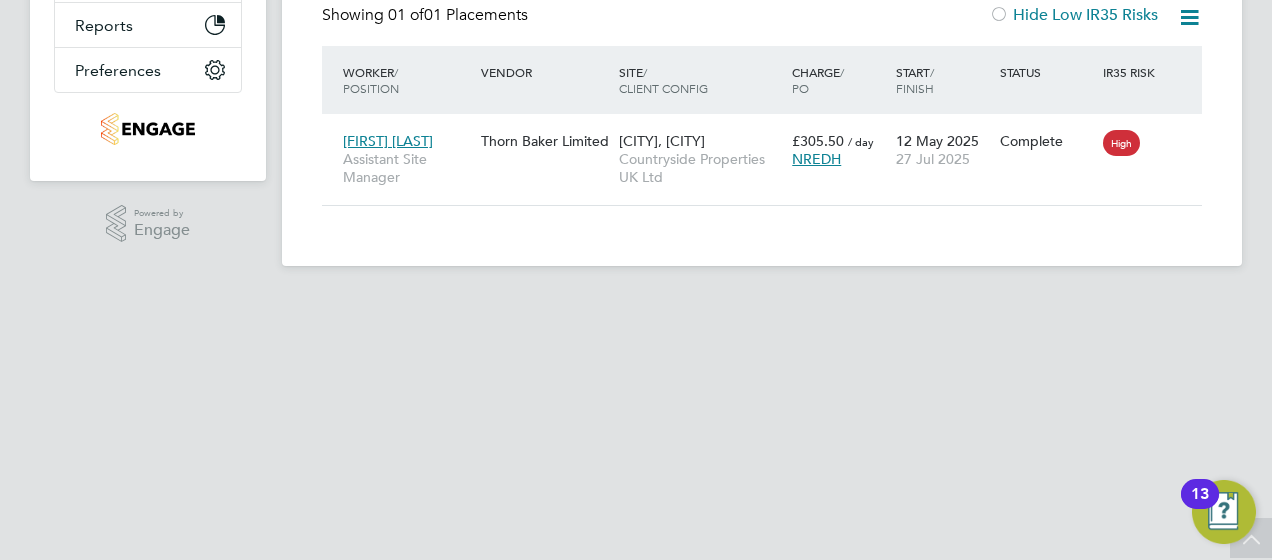 scroll, scrollTop: 216, scrollLeft: 0, axis: vertical 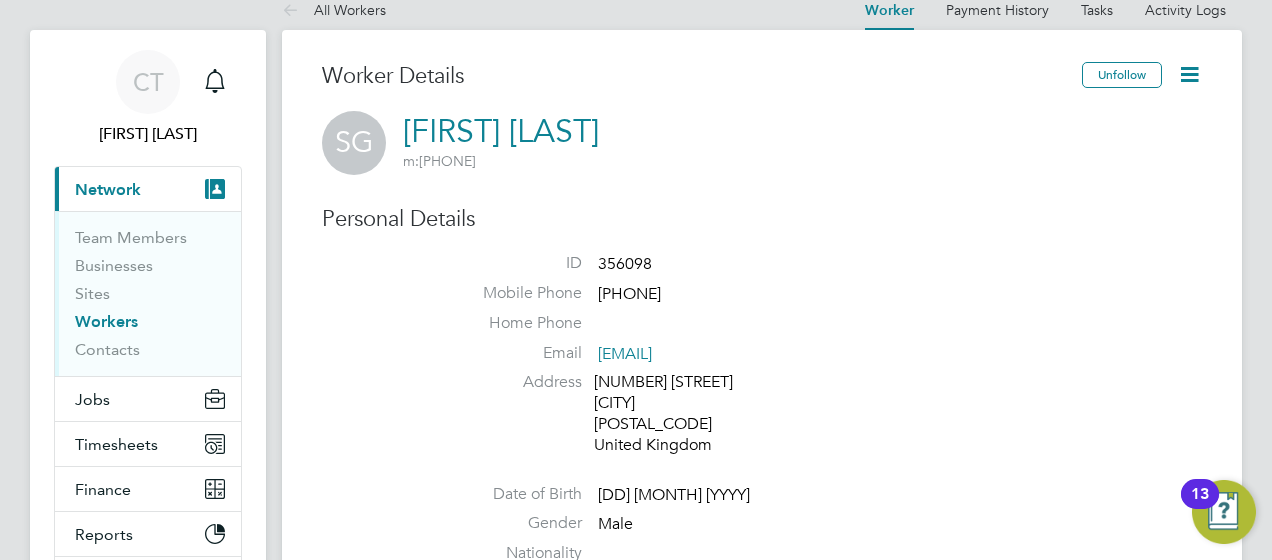 click on "Workers" at bounding box center [106, 321] 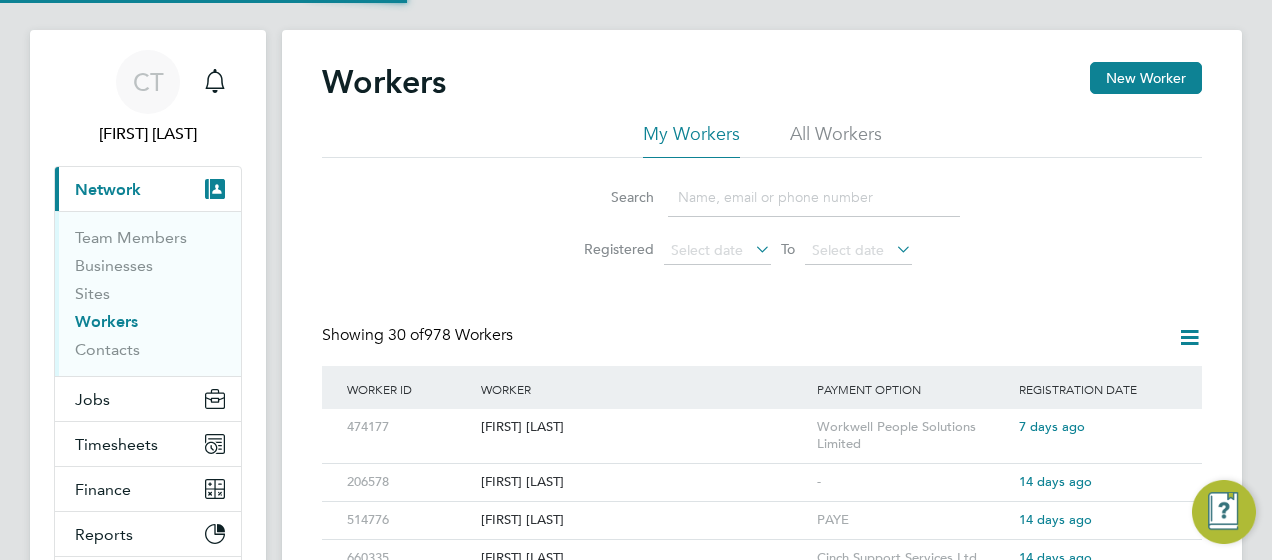 scroll, scrollTop: 0, scrollLeft: 0, axis: both 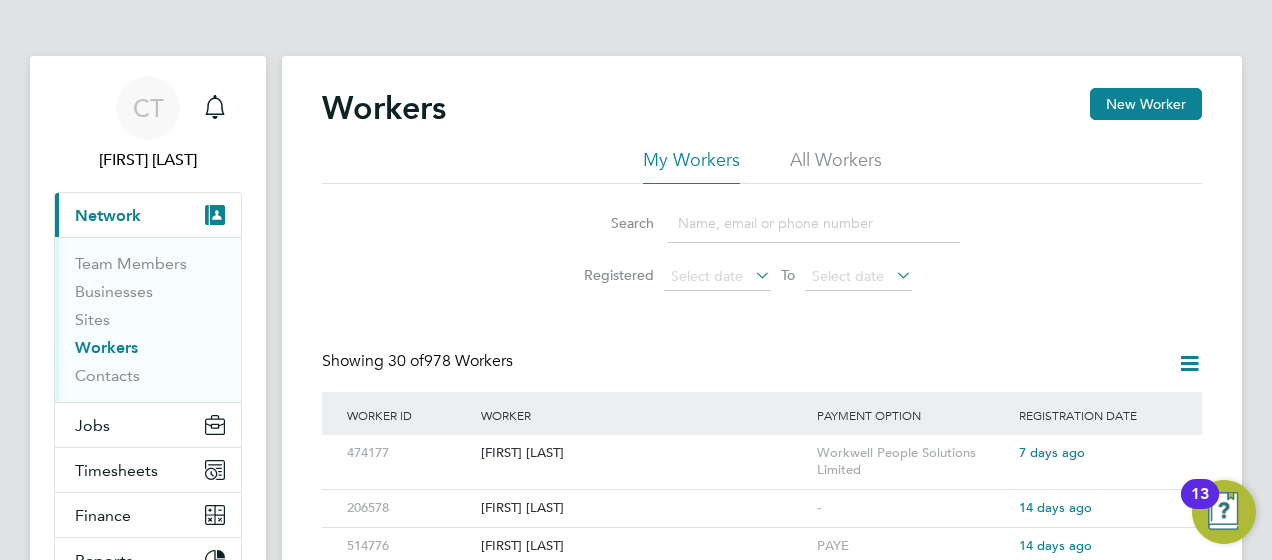 click on "Workers" at bounding box center [106, 347] 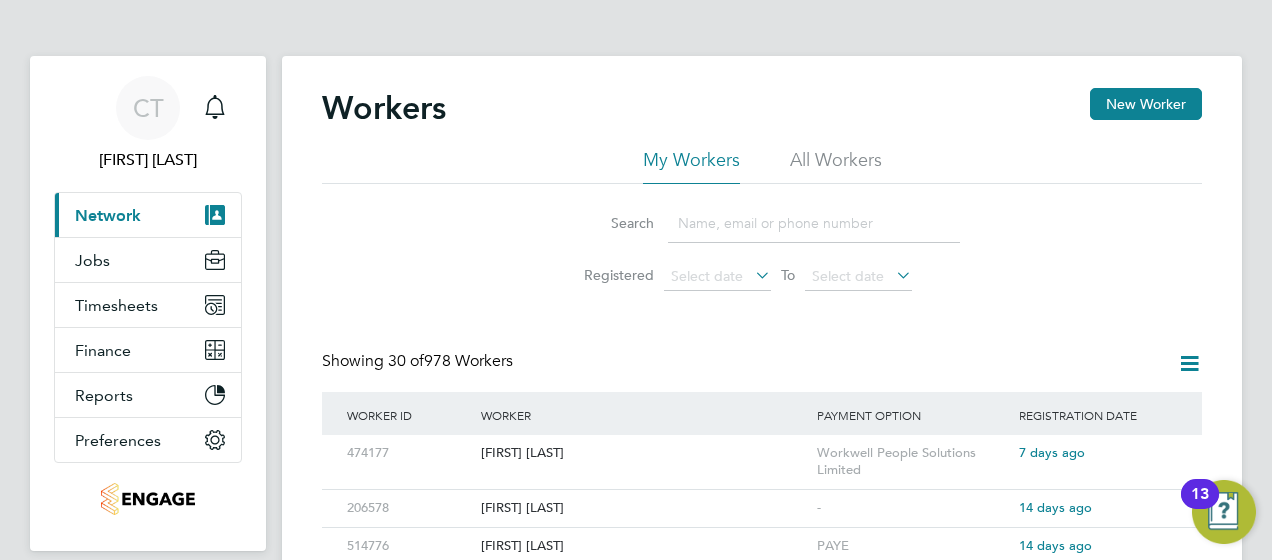 click on "Current page:   Network" at bounding box center [148, 215] 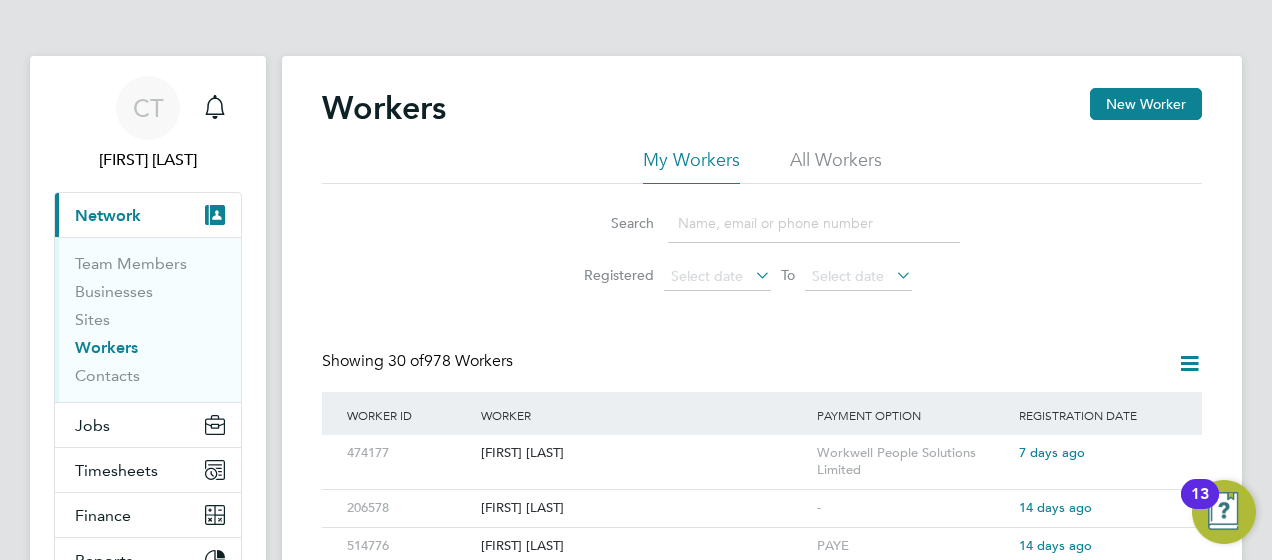 click on "Workers" at bounding box center [106, 347] 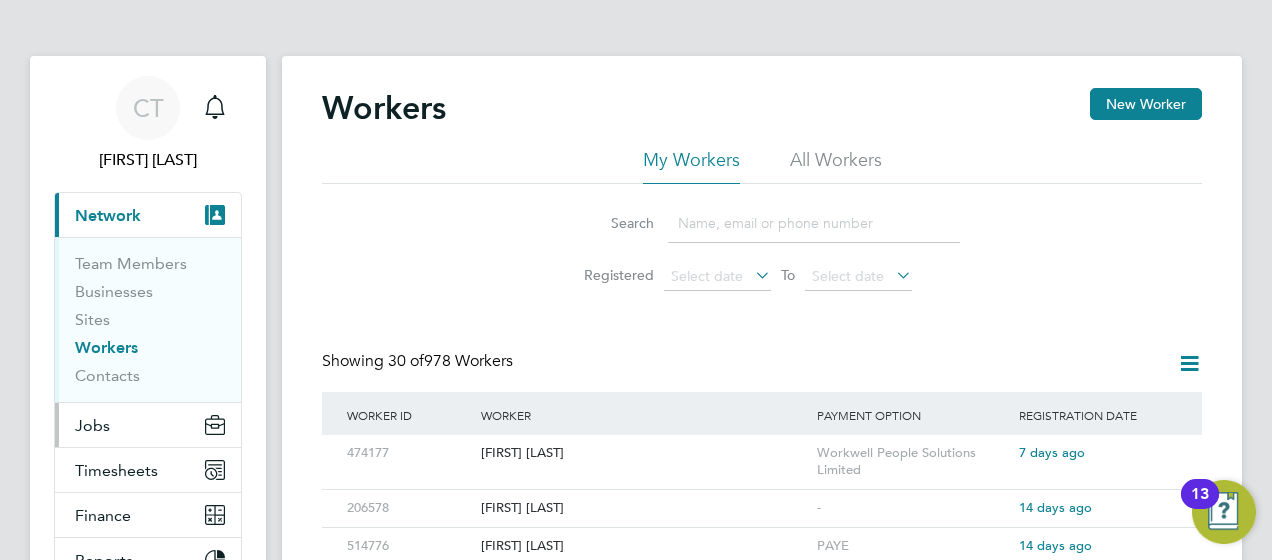 click on "Jobs" at bounding box center (148, 425) 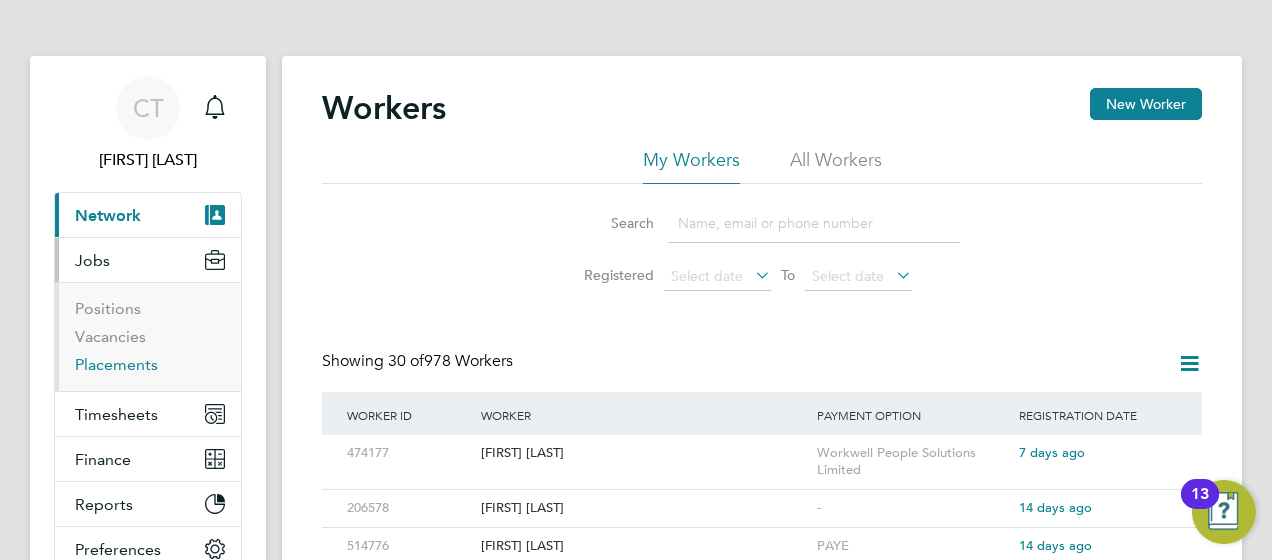 click on "Placements" at bounding box center (116, 364) 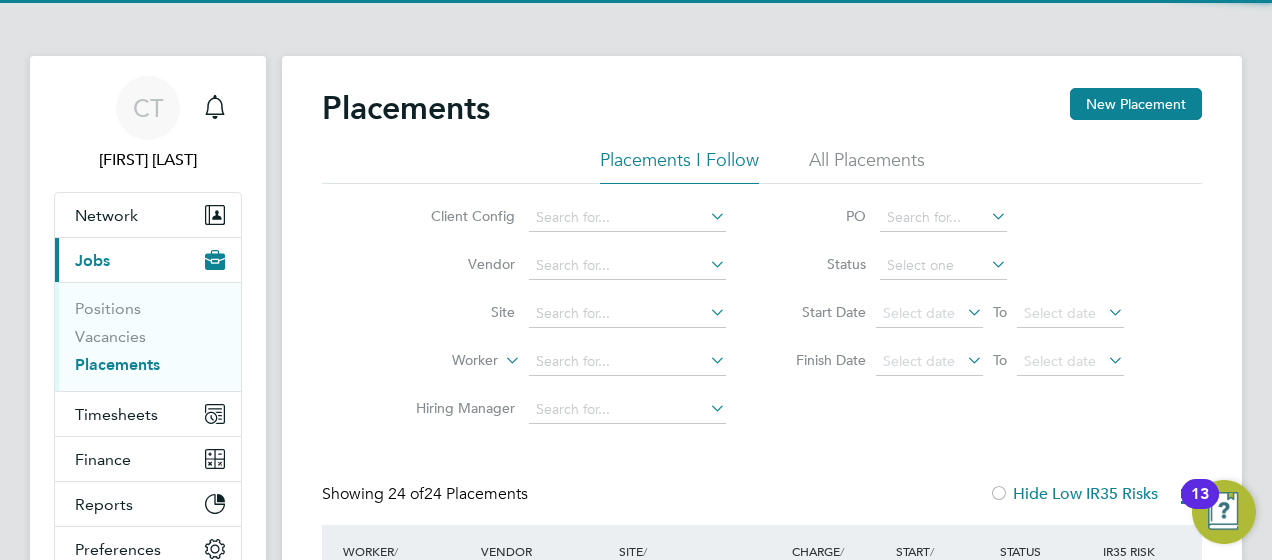 scroll, scrollTop: 10, scrollLeft: 10, axis: both 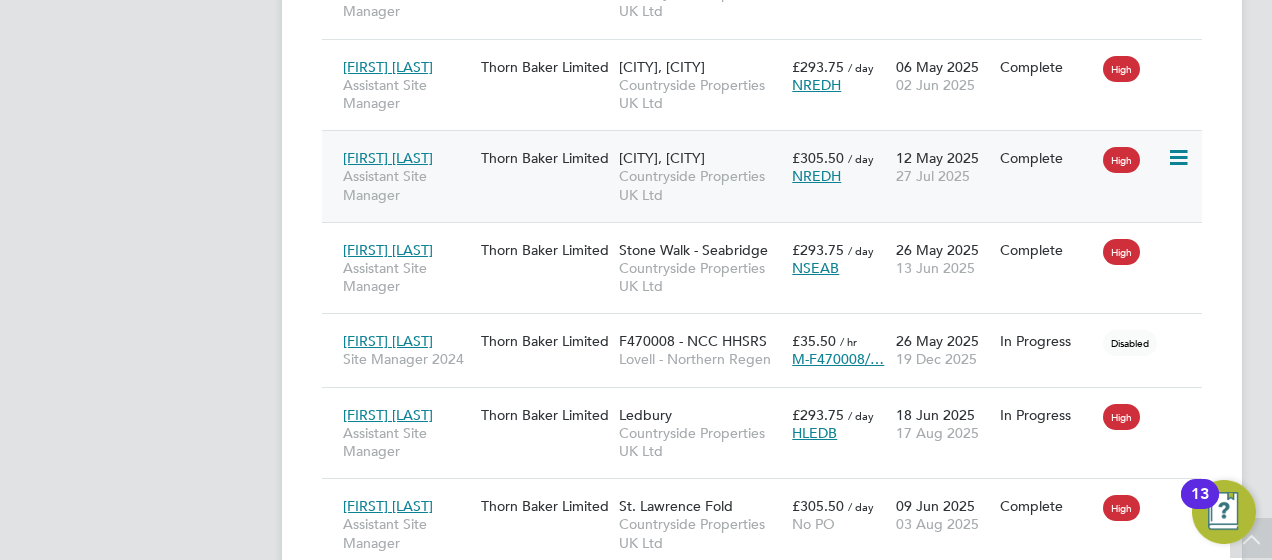 click on "Countryside Properties UK Ltd" 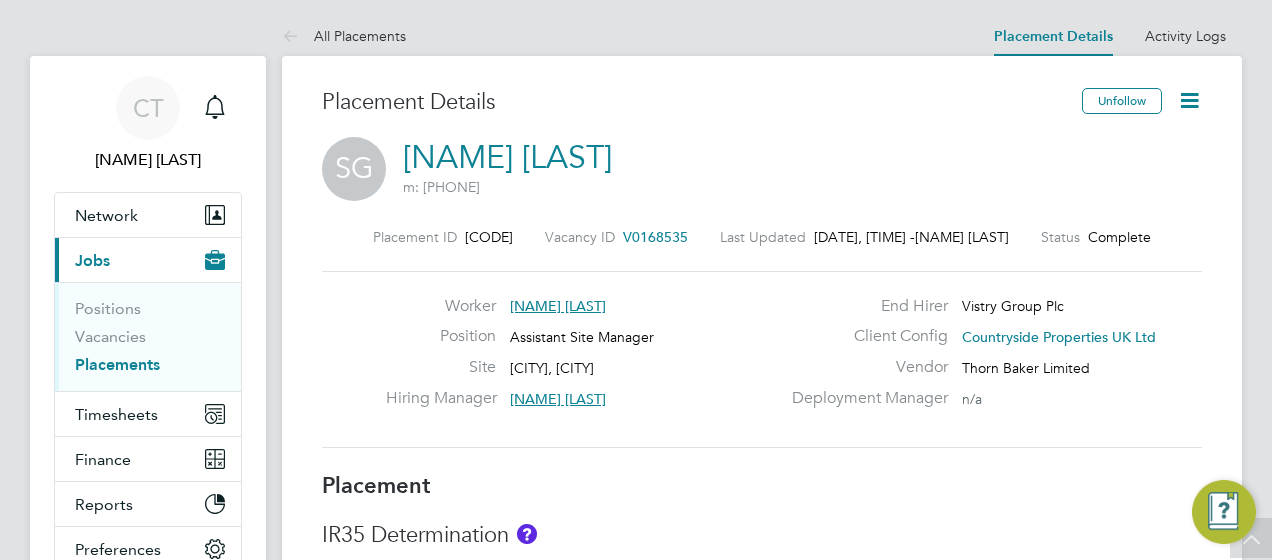 scroll, scrollTop: 563, scrollLeft: 0, axis: vertical 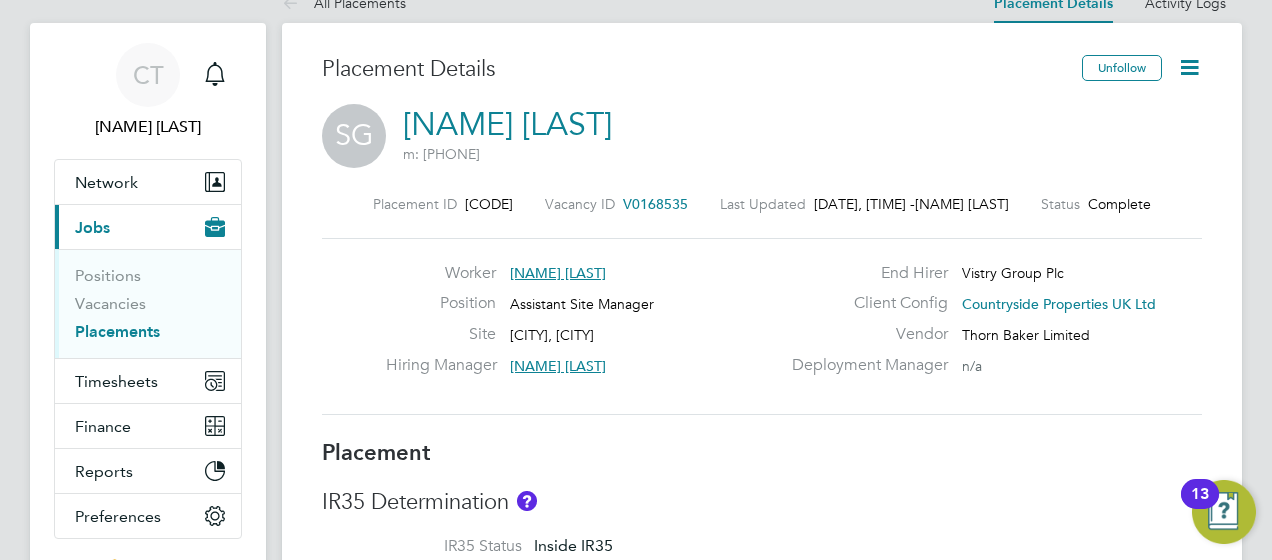 click 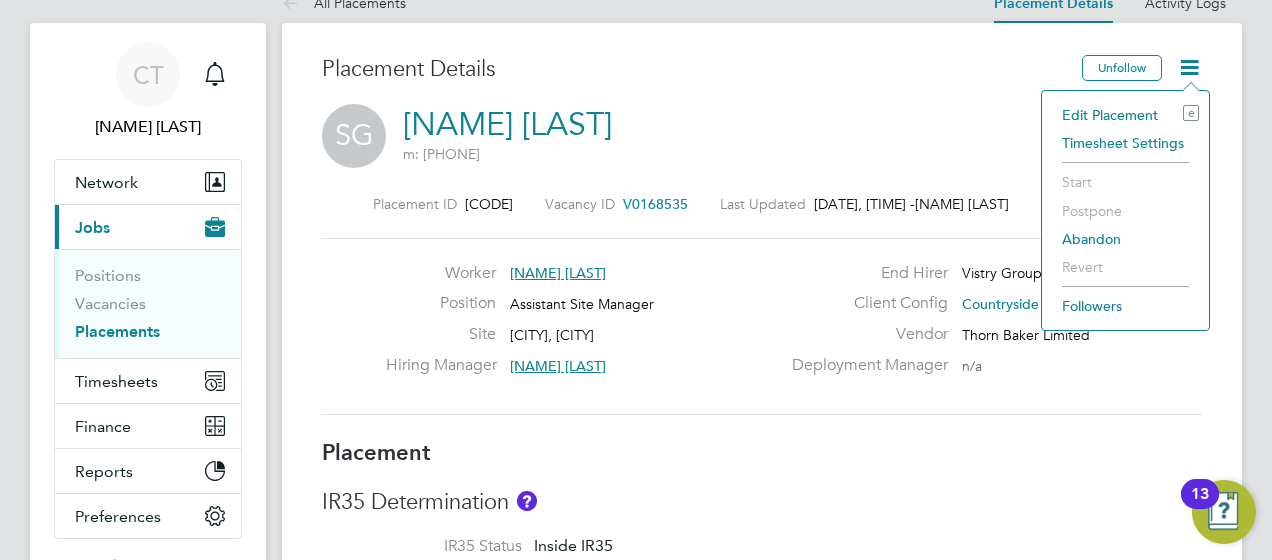 click on "Edit Placement e" 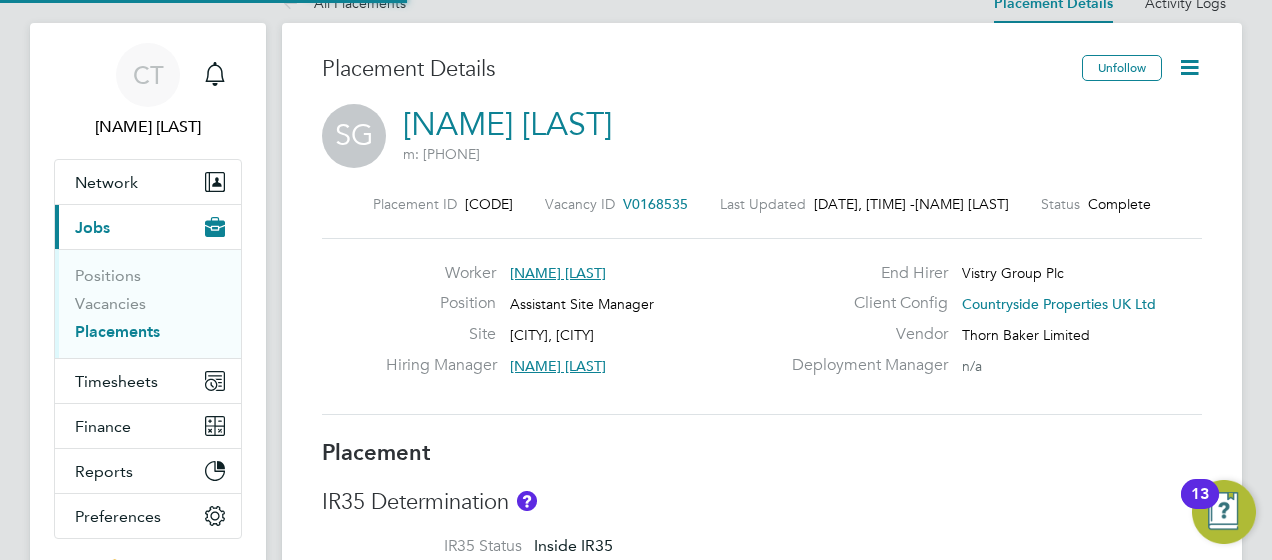 type on "[FIRST] [LAST]" 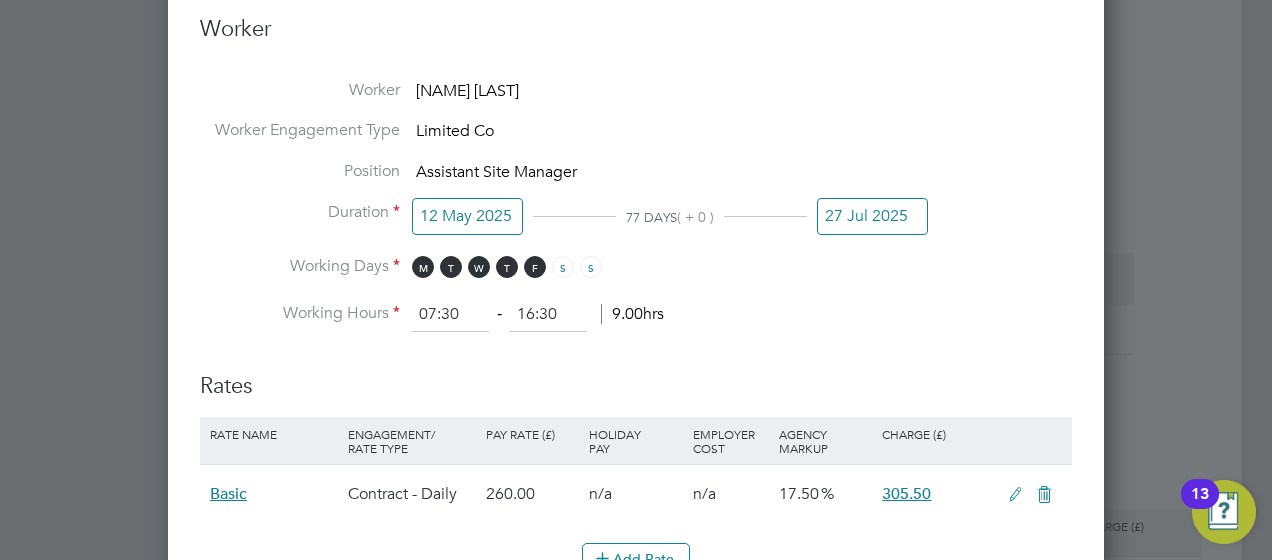 click on "27 Jul 2025" at bounding box center [872, 216] 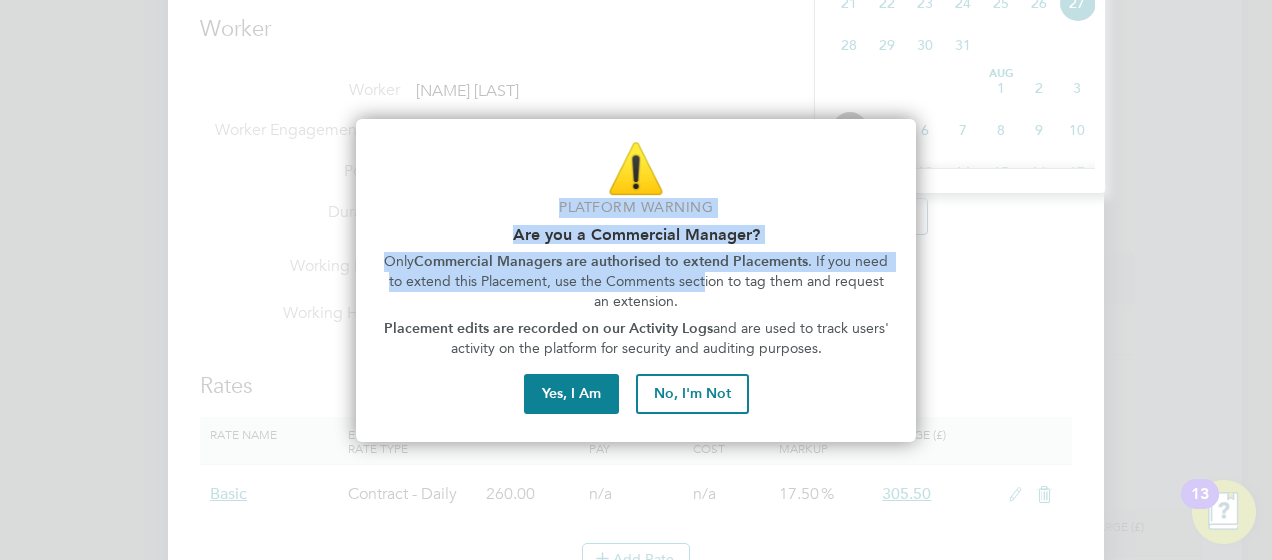 drag, startPoint x: 562, startPoint y: 202, endPoint x: 694, endPoint y: 288, distance: 157.54364 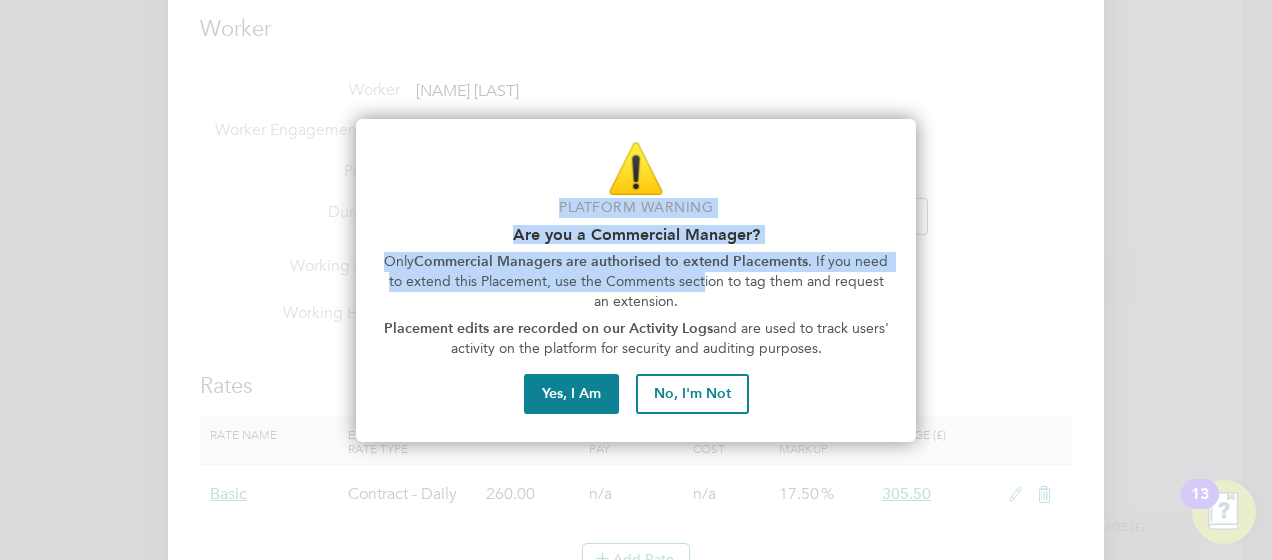 drag, startPoint x: 694, startPoint y: 288, endPoint x: 536, endPoint y: 272, distance: 158.80806 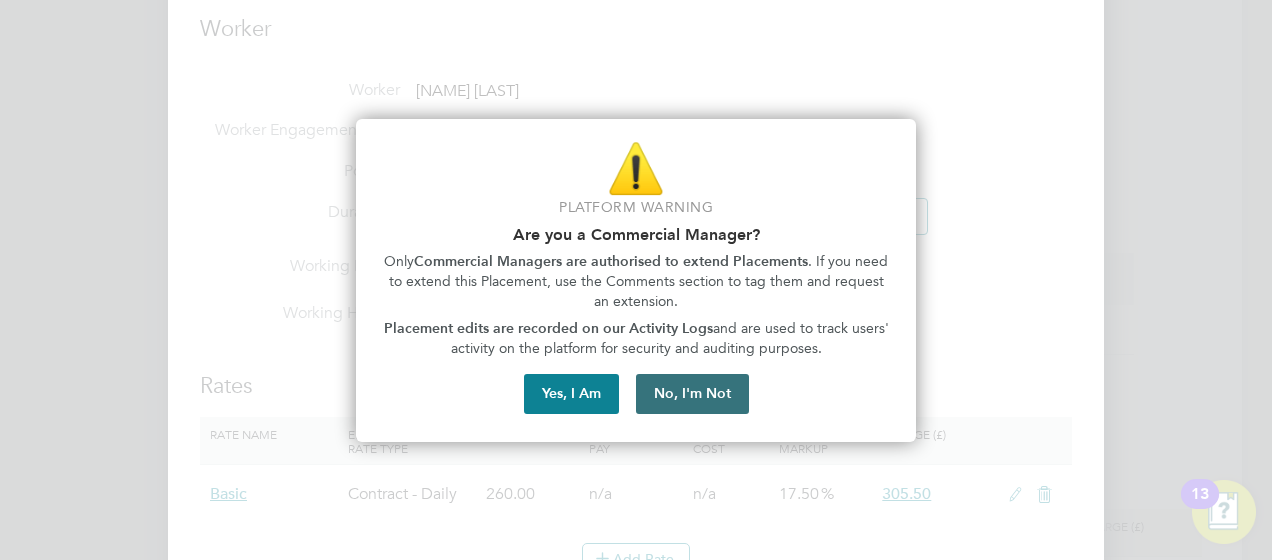click on "No, I'm Not" at bounding box center [692, 394] 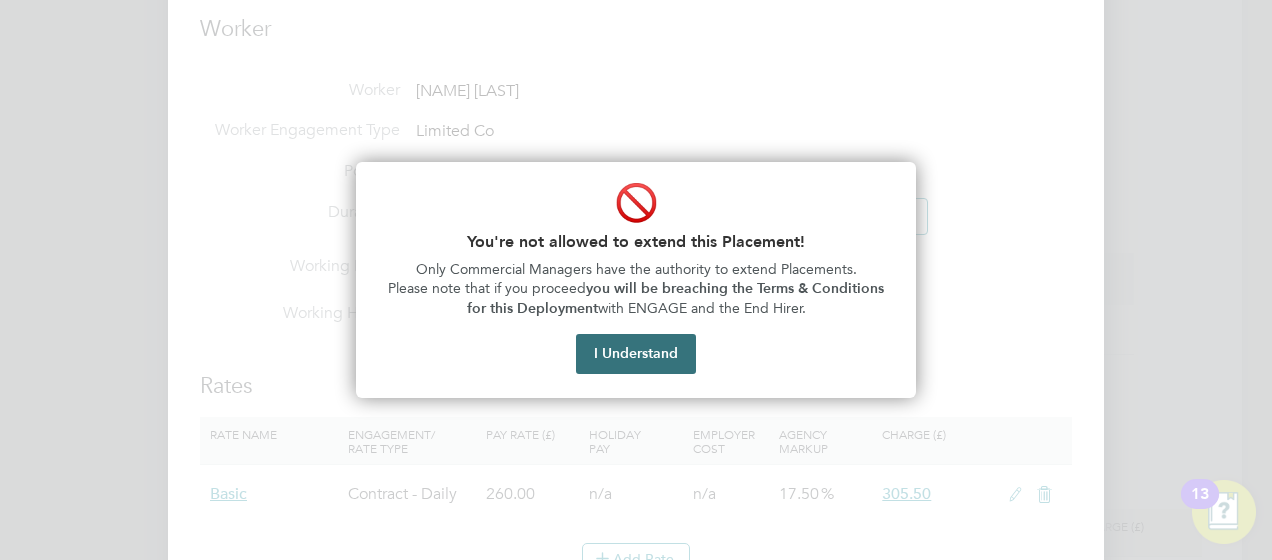 click on "I Understand" at bounding box center (636, 354) 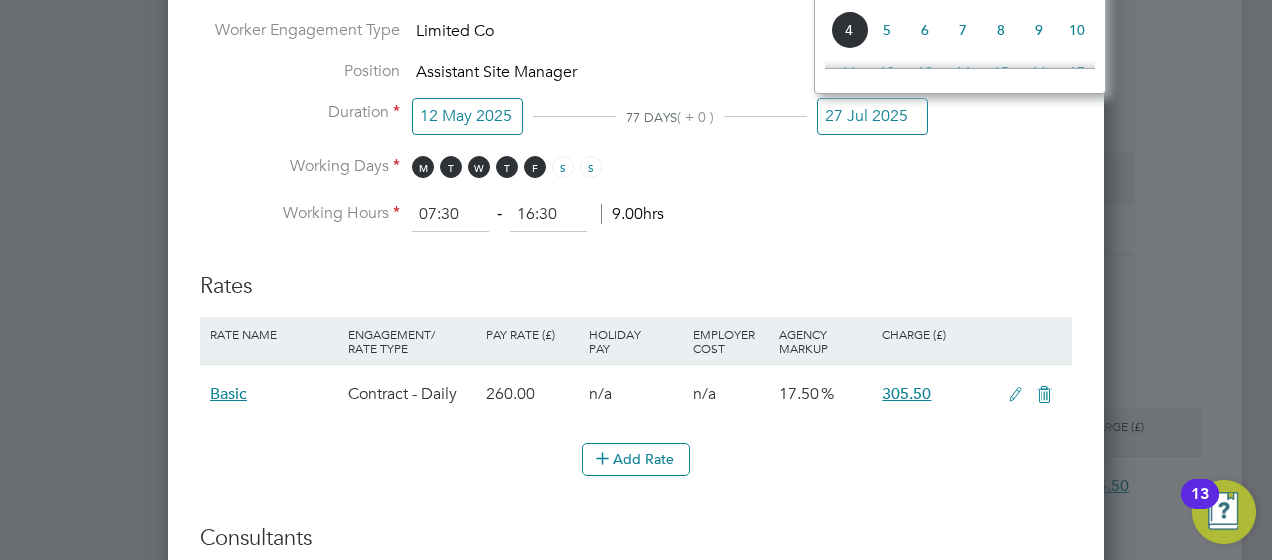 click on "Working Hours 07:30   ‐   16:30   9.00hrs" at bounding box center (636, 215) 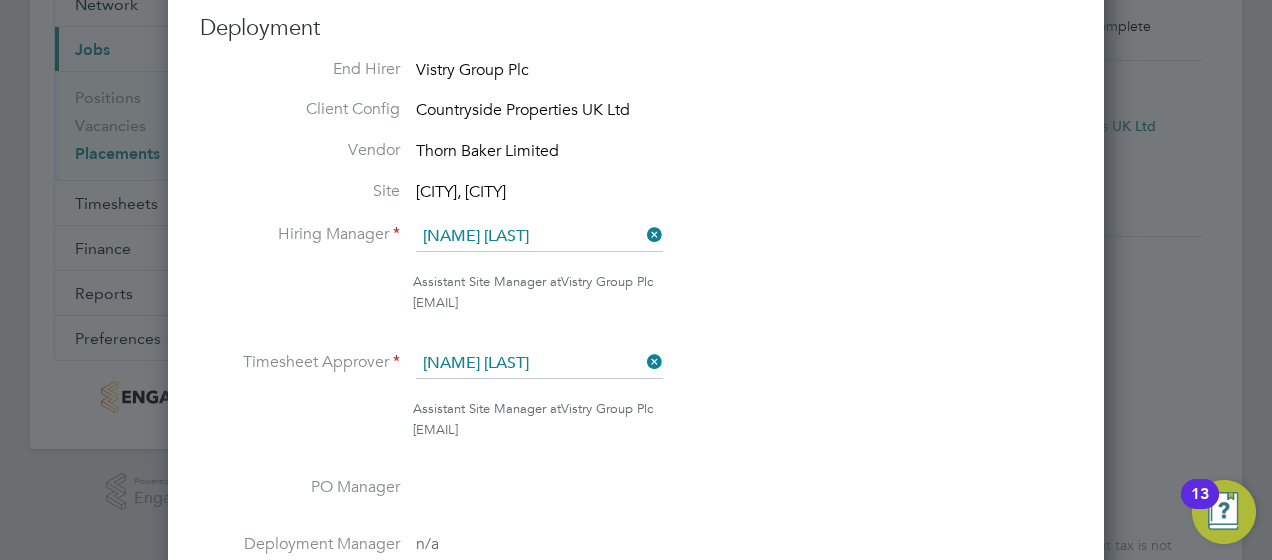 scroll, scrollTop: 0, scrollLeft: 0, axis: both 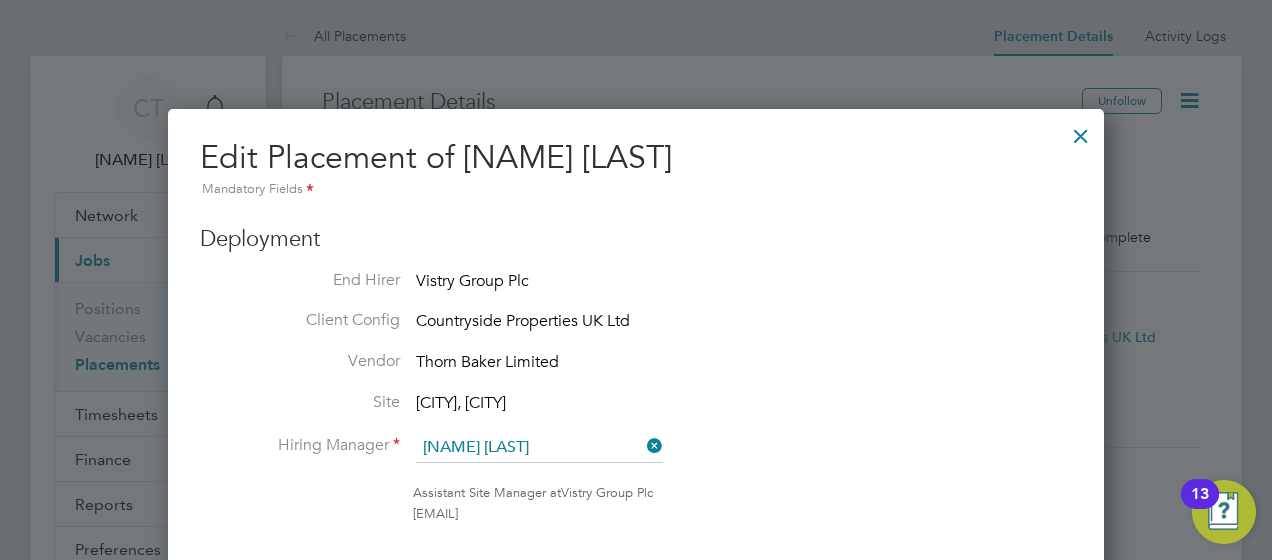 click at bounding box center [1081, 131] 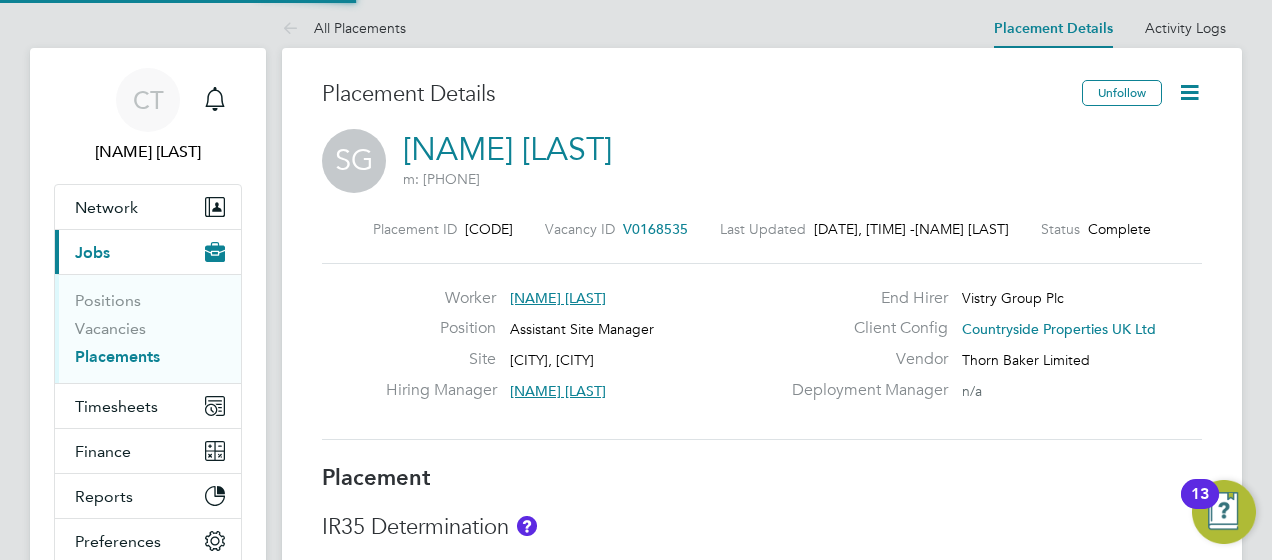 scroll, scrollTop: 28, scrollLeft: 0, axis: vertical 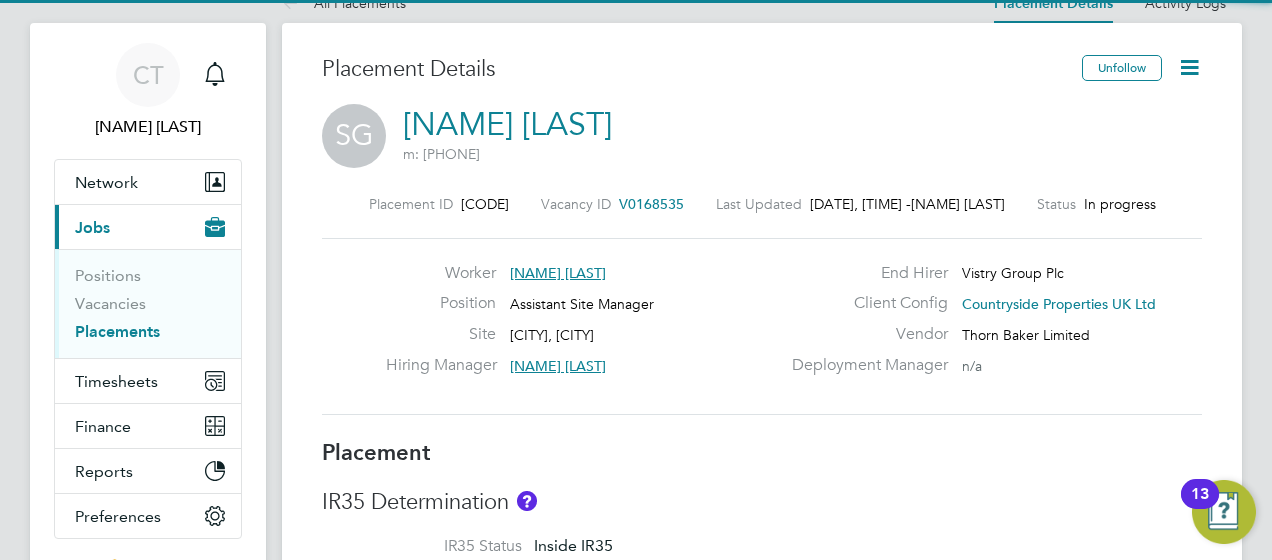 click on "Placements" at bounding box center (117, 331) 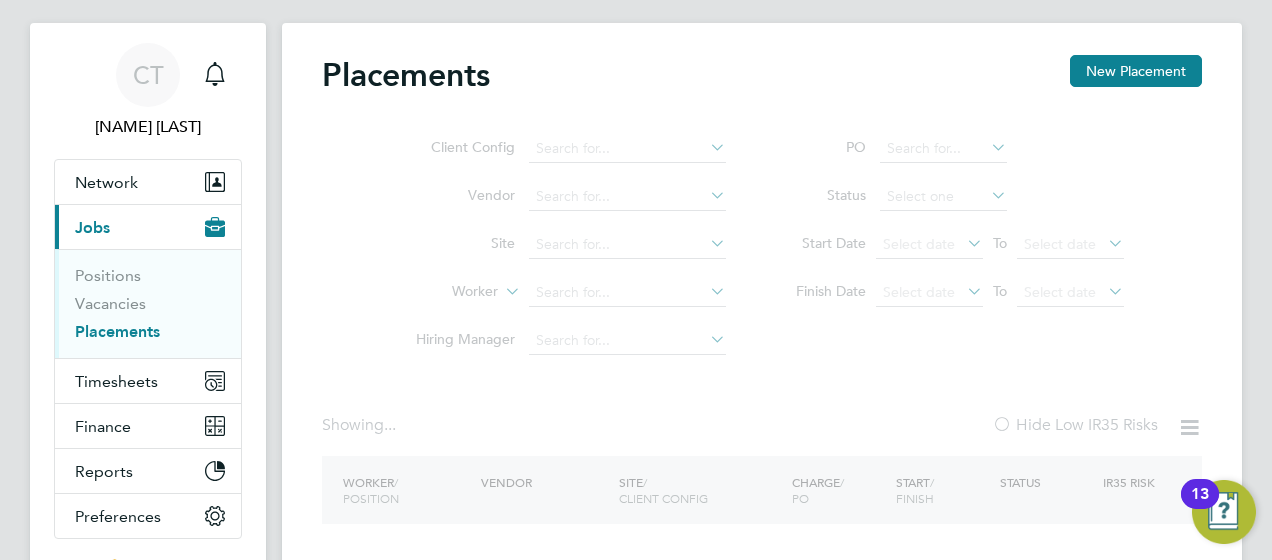 scroll, scrollTop: 0, scrollLeft: 0, axis: both 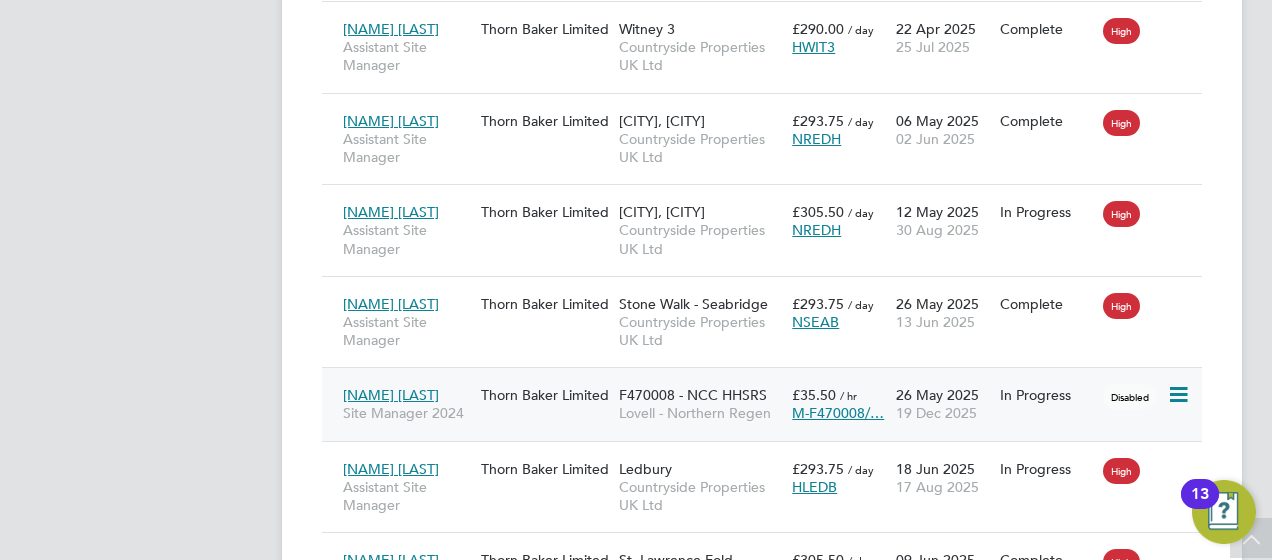click on "Thorn Baker Limited" 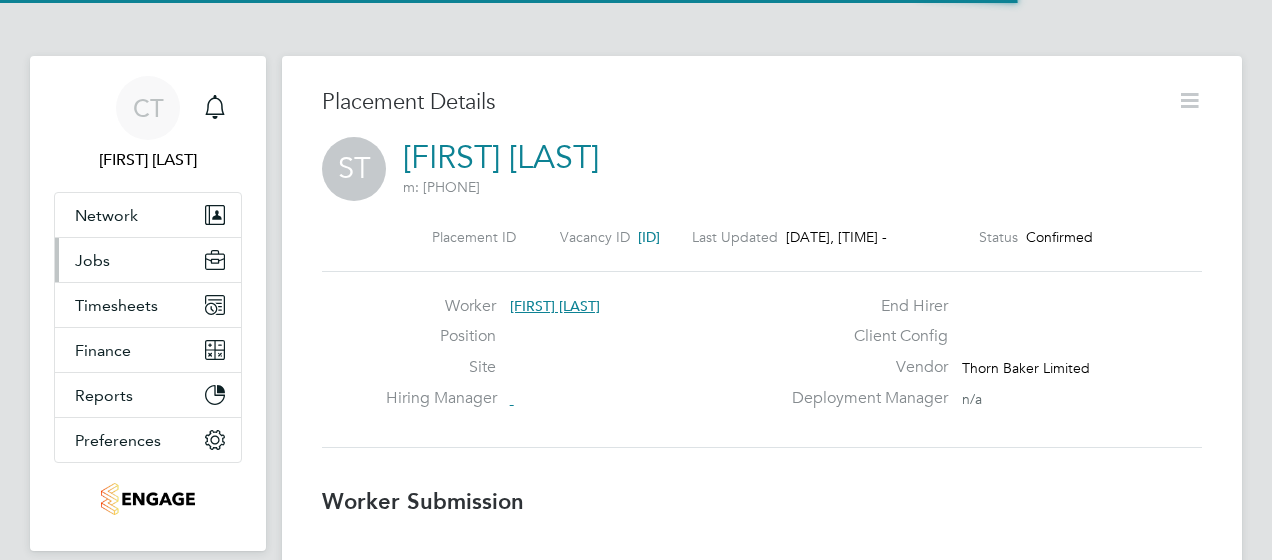 scroll, scrollTop: 0, scrollLeft: 0, axis: both 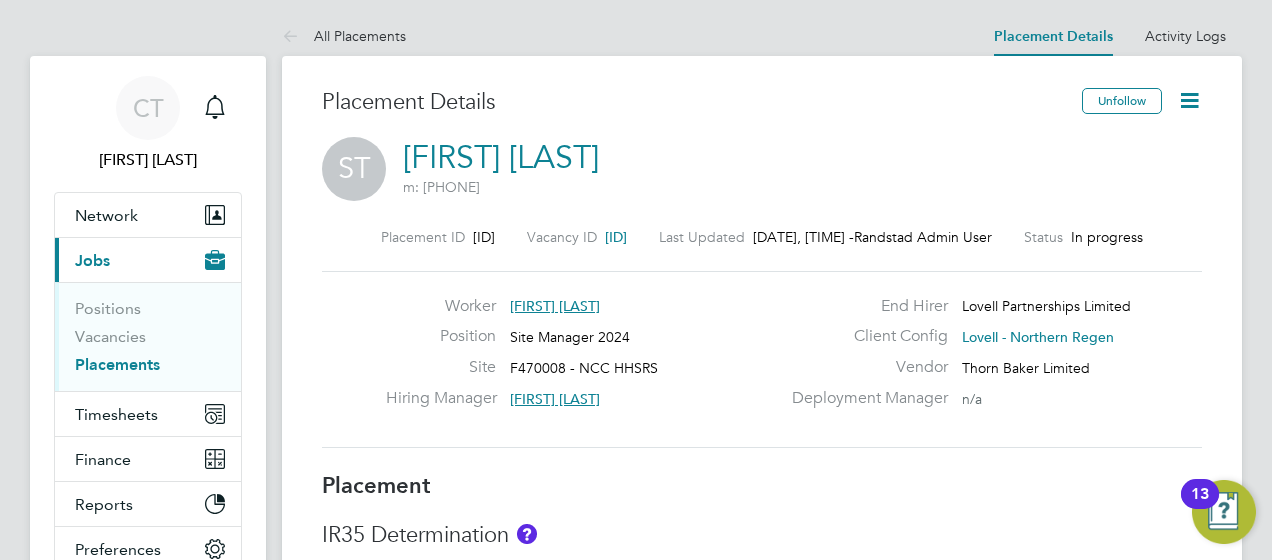 click on "Placements" at bounding box center [117, 364] 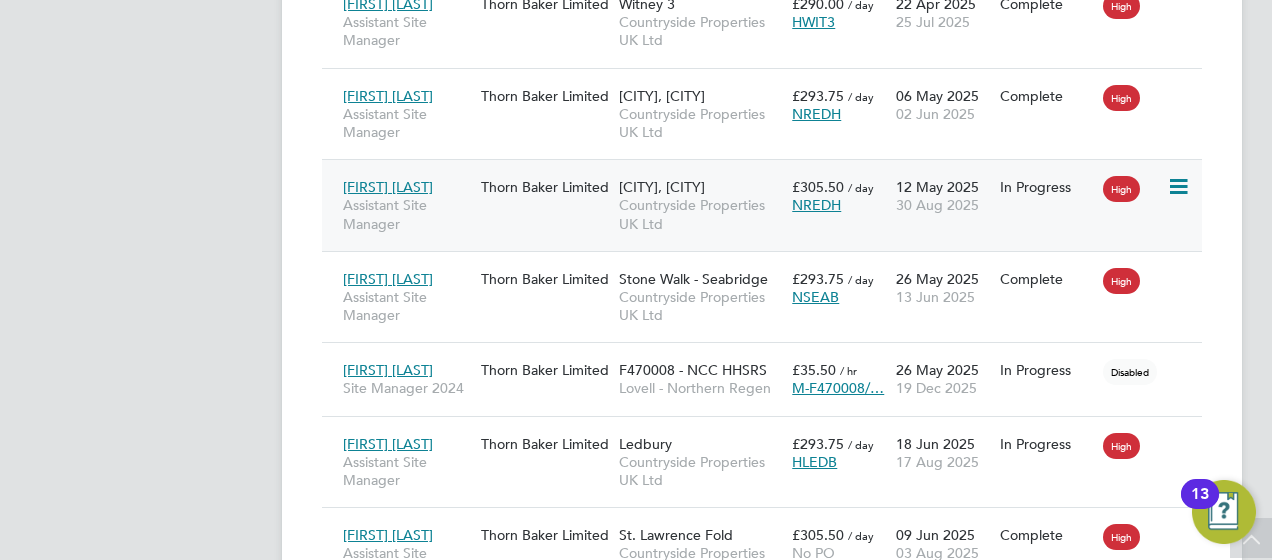 click on "Countryside Properties UK Ltd" 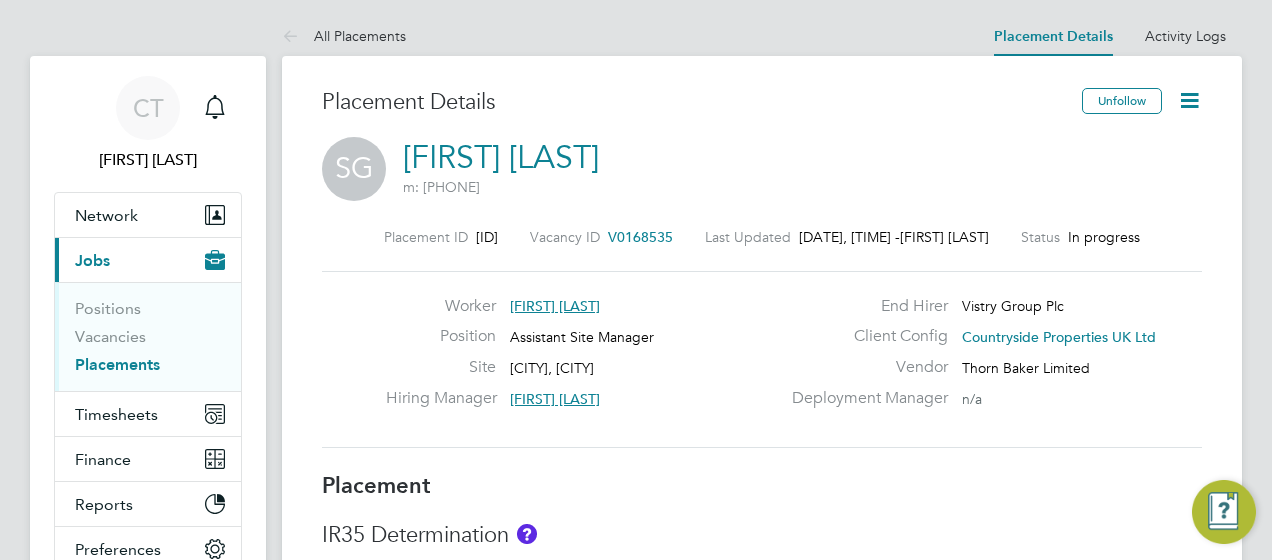 scroll, scrollTop: 0, scrollLeft: 0, axis: both 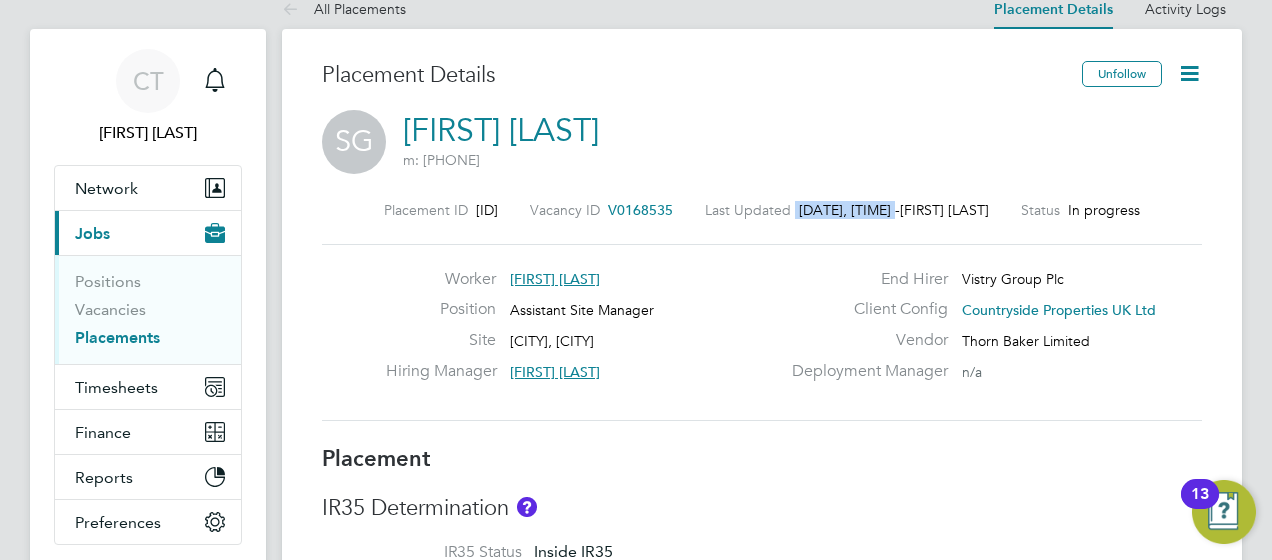 drag, startPoint x: 741, startPoint y: 199, endPoint x: 899, endPoint y: 201, distance: 158.01266 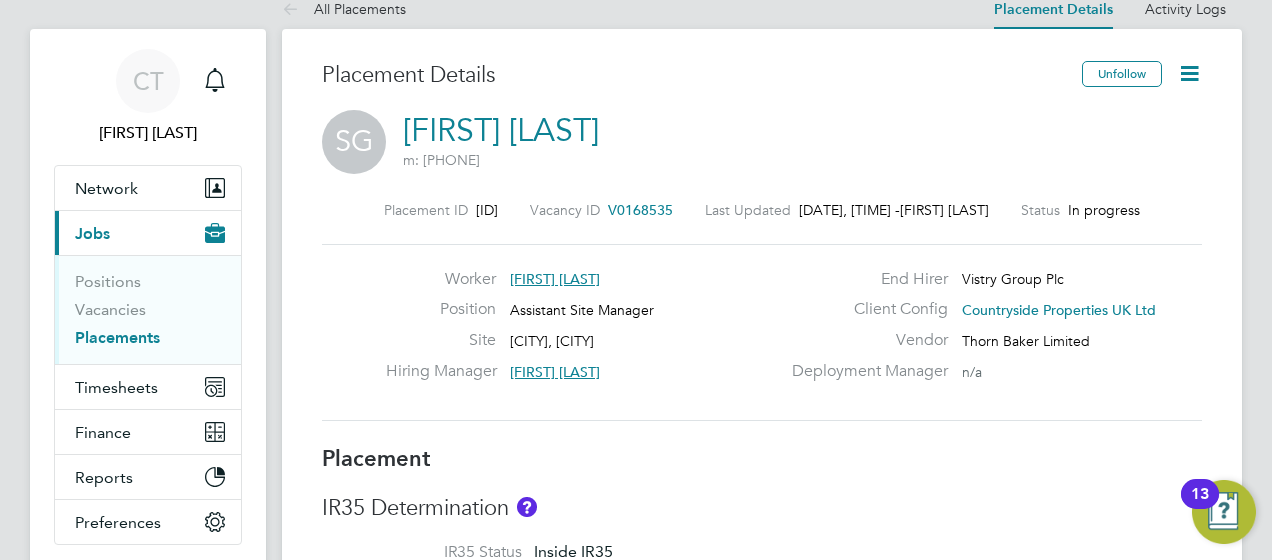drag, startPoint x: 899, startPoint y: 201, endPoint x: 808, endPoint y: 249, distance: 102.88343 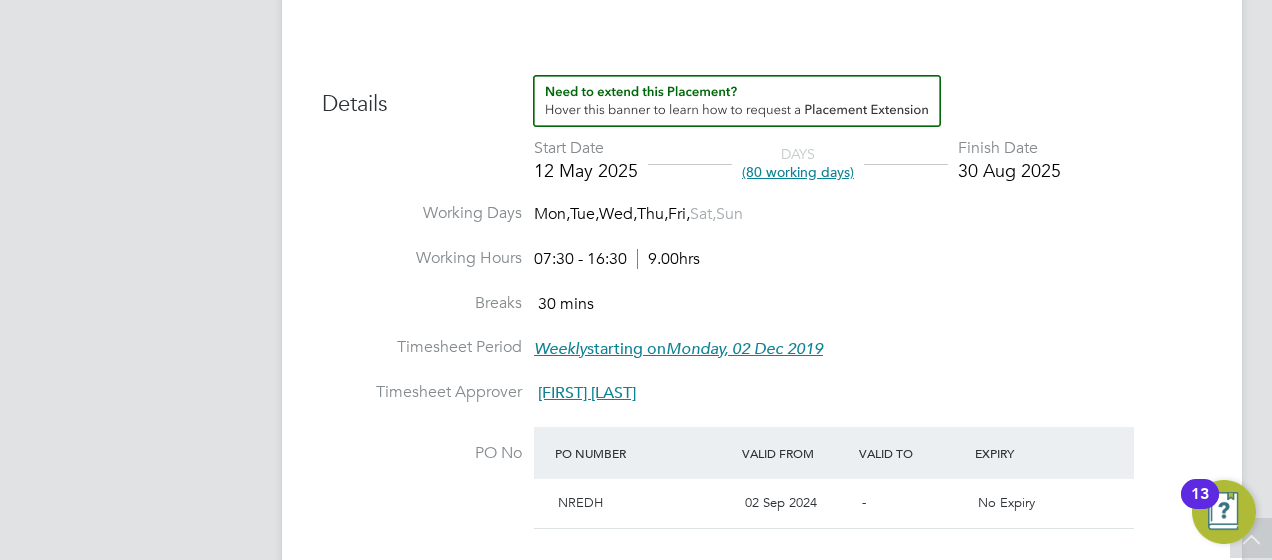 click on "Working Hours 07:30 - 16:30  9.00hrs" at bounding box center [762, 270] 